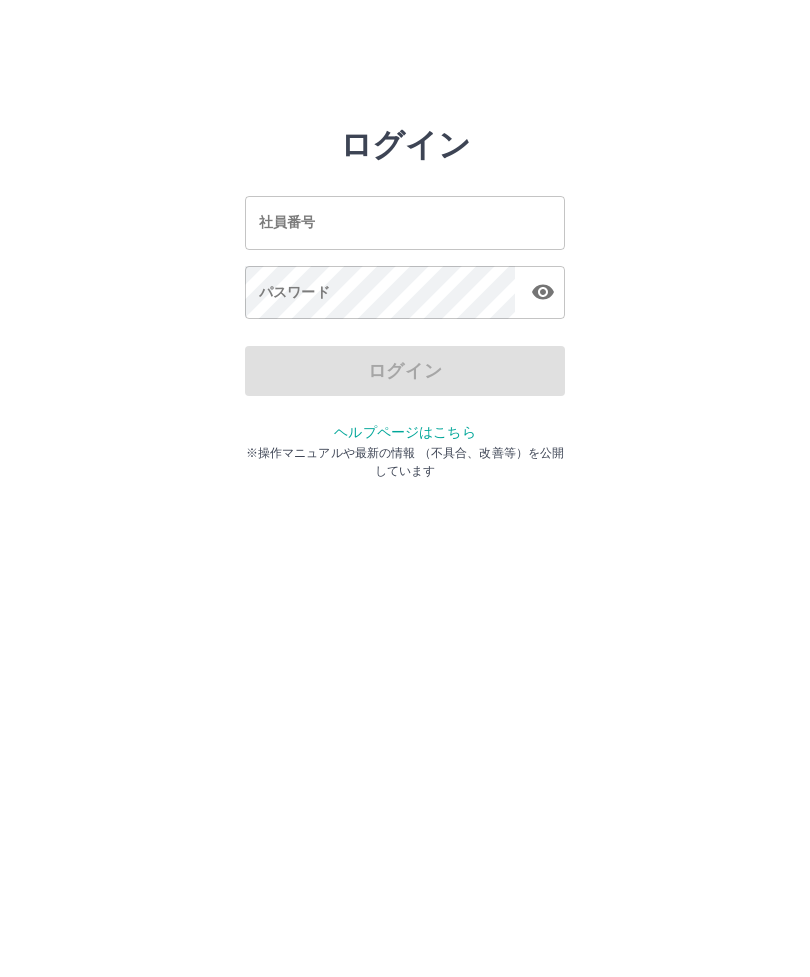 scroll, scrollTop: 0, scrollLeft: 0, axis: both 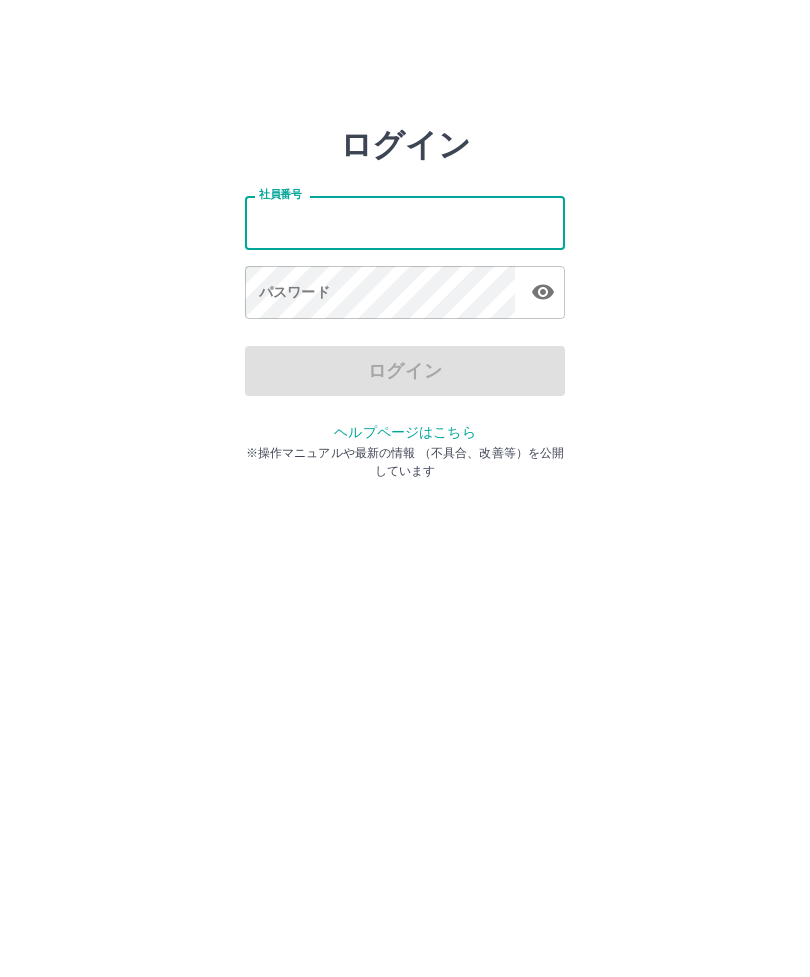 click on "社員番号" at bounding box center [405, 222] 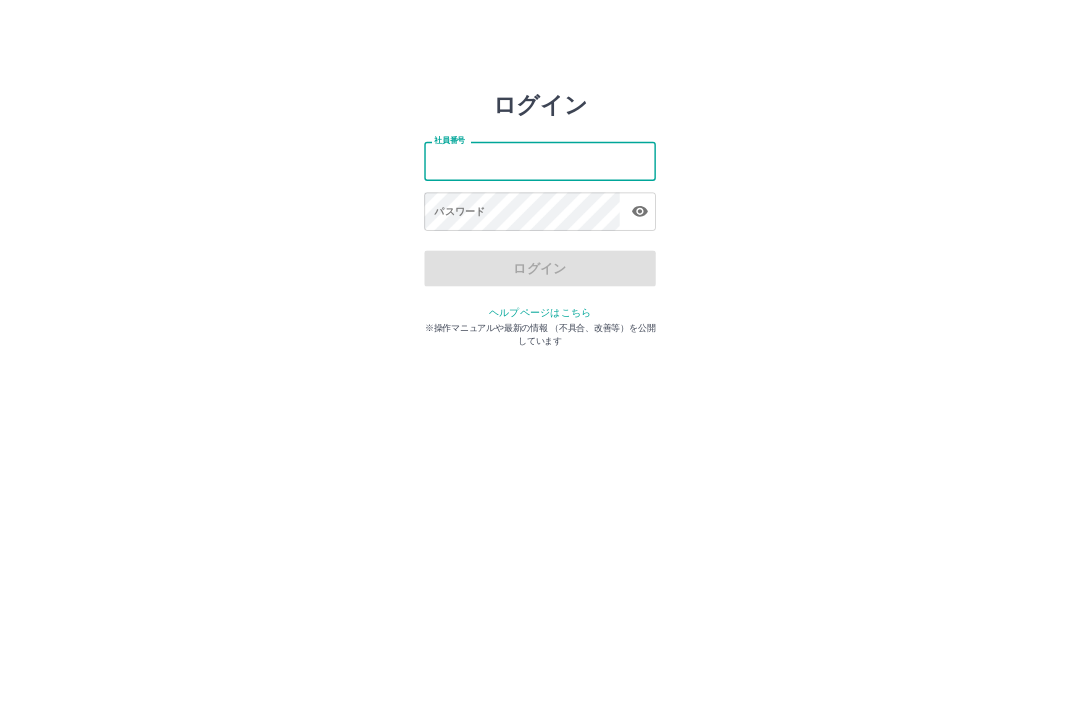 scroll, scrollTop: 0, scrollLeft: 0, axis: both 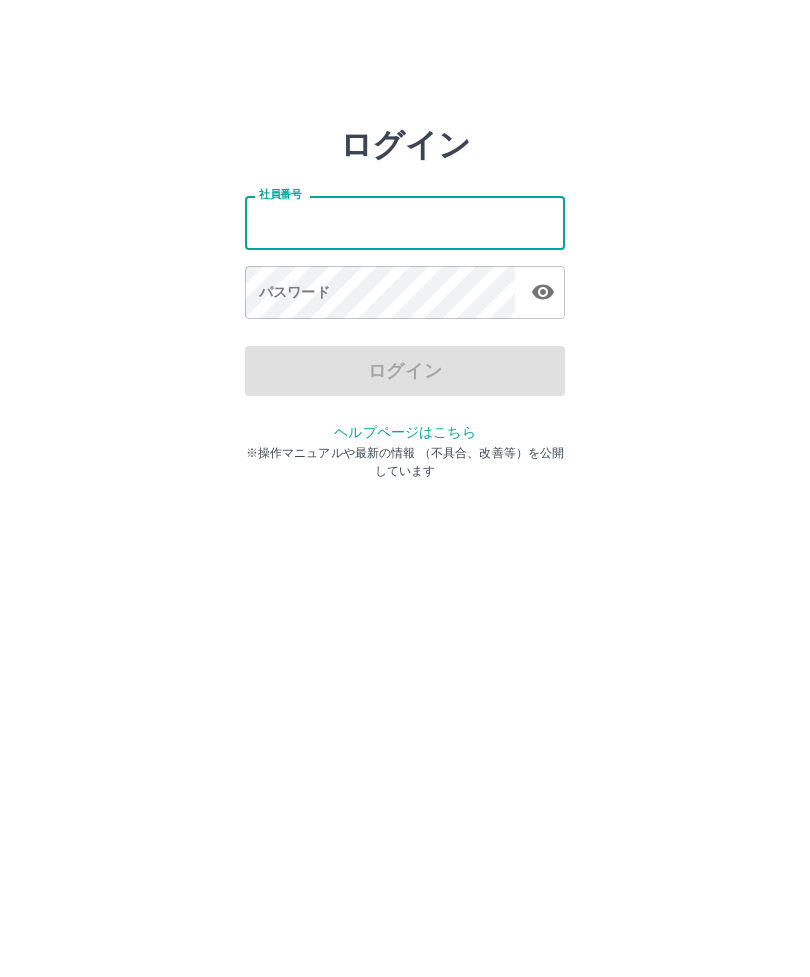 click on "社員番号" at bounding box center [405, 222] 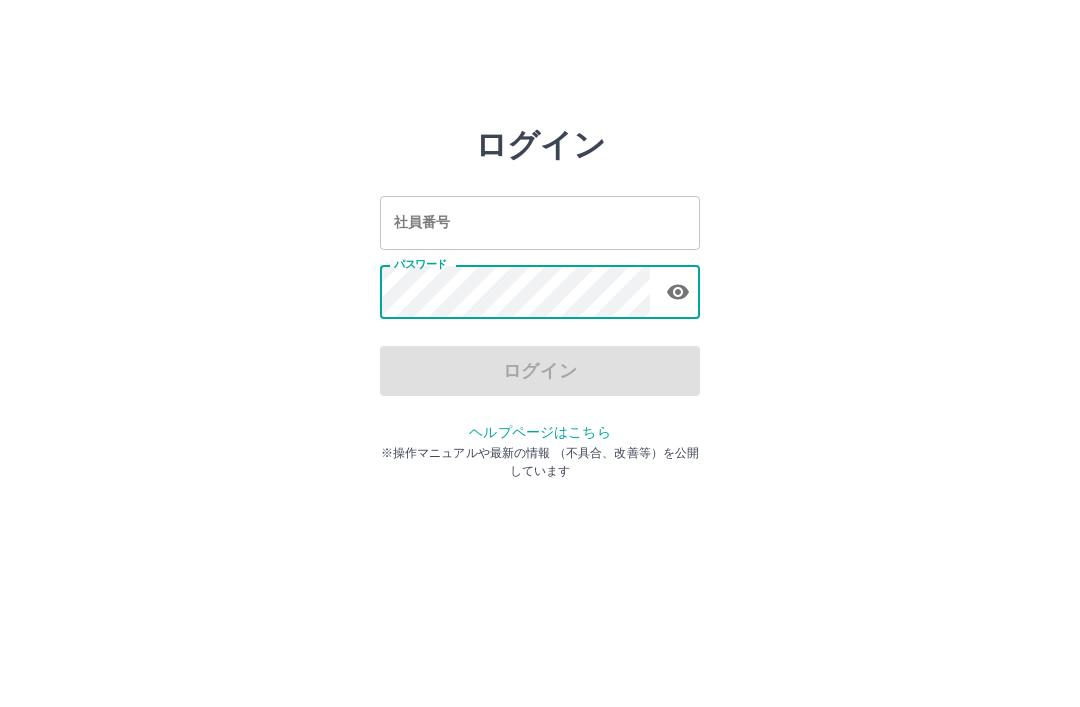 click on "社員番号" at bounding box center [540, 222] 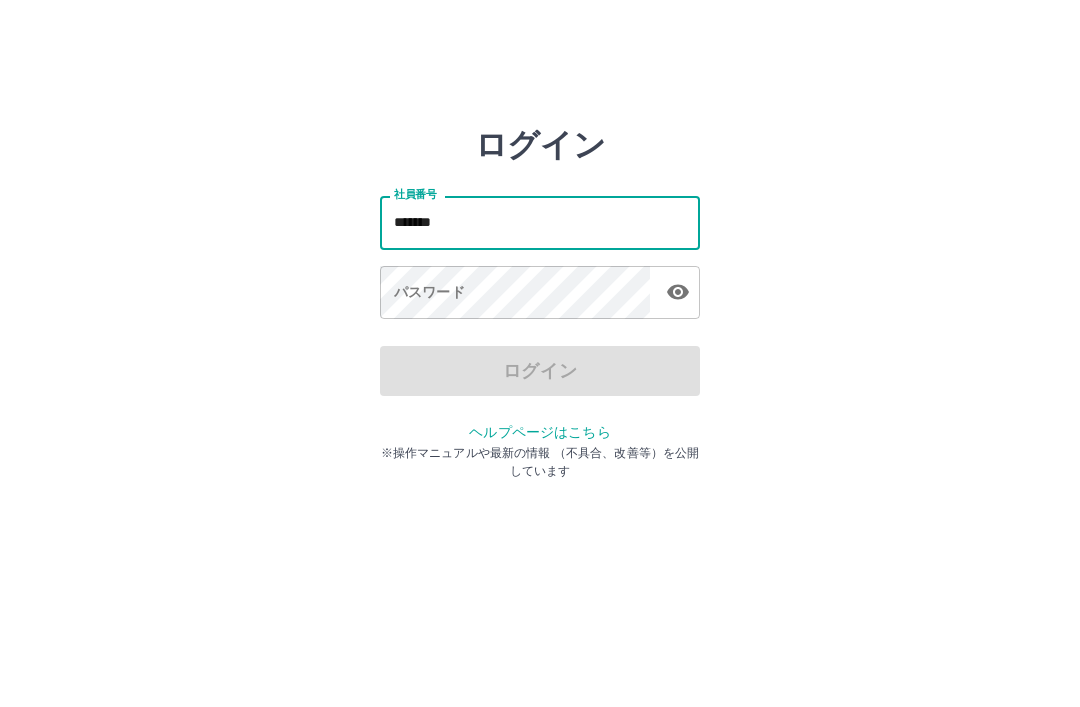 click on "*******" at bounding box center (540, 222) 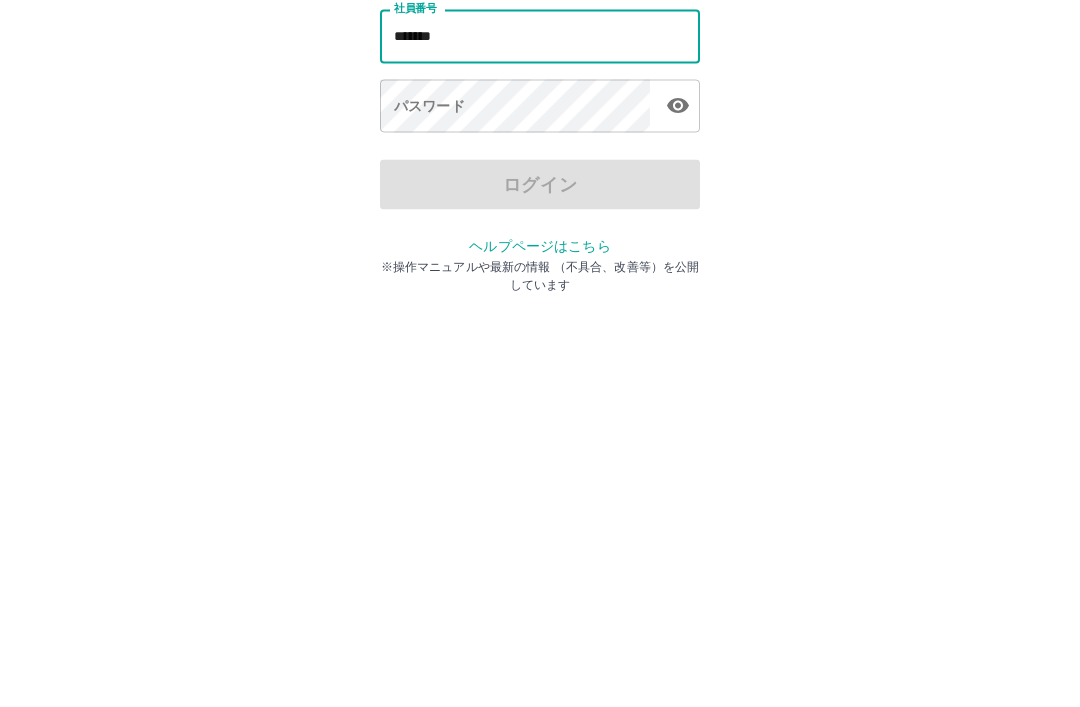 type on "*******" 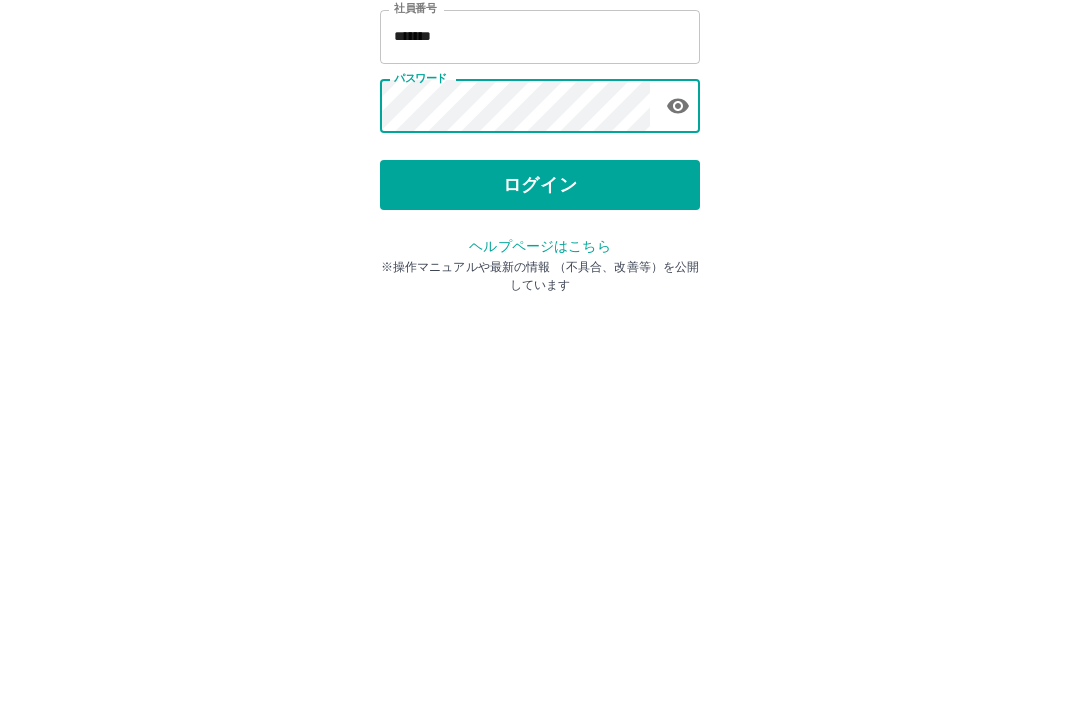 click on "ログイン" at bounding box center [540, 371] 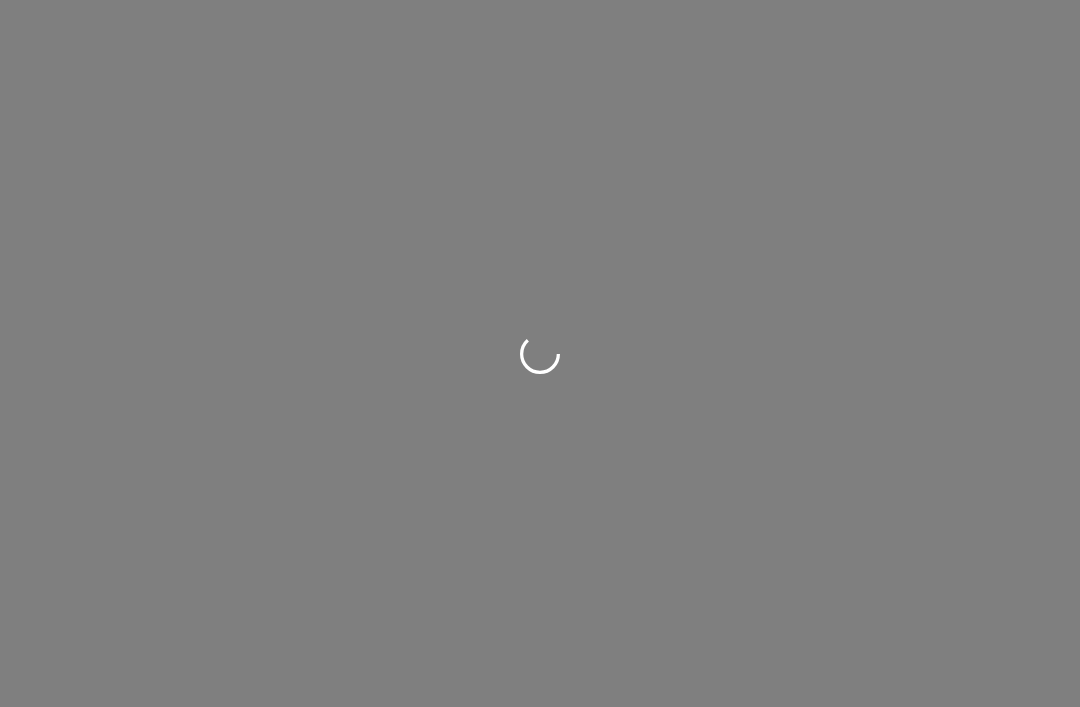 scroll, scrollTop: 0, scrollLeft: 0, axis: both 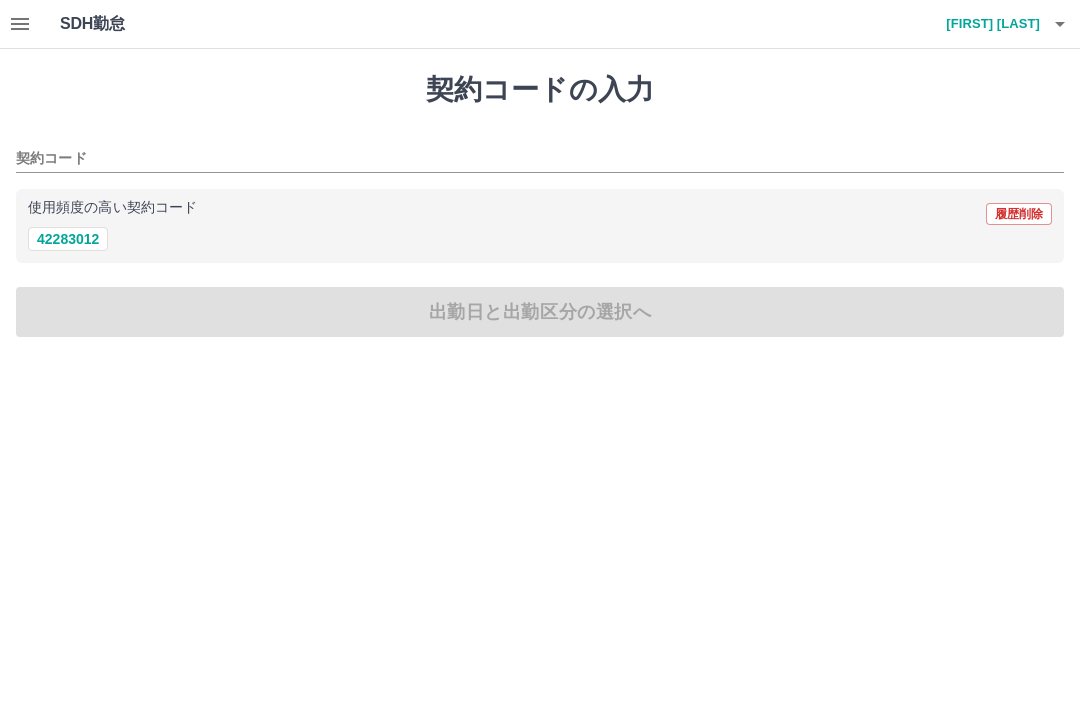 click on "使用頻度の高い契約コード 履歴削除" at bounding box center [540, 214] 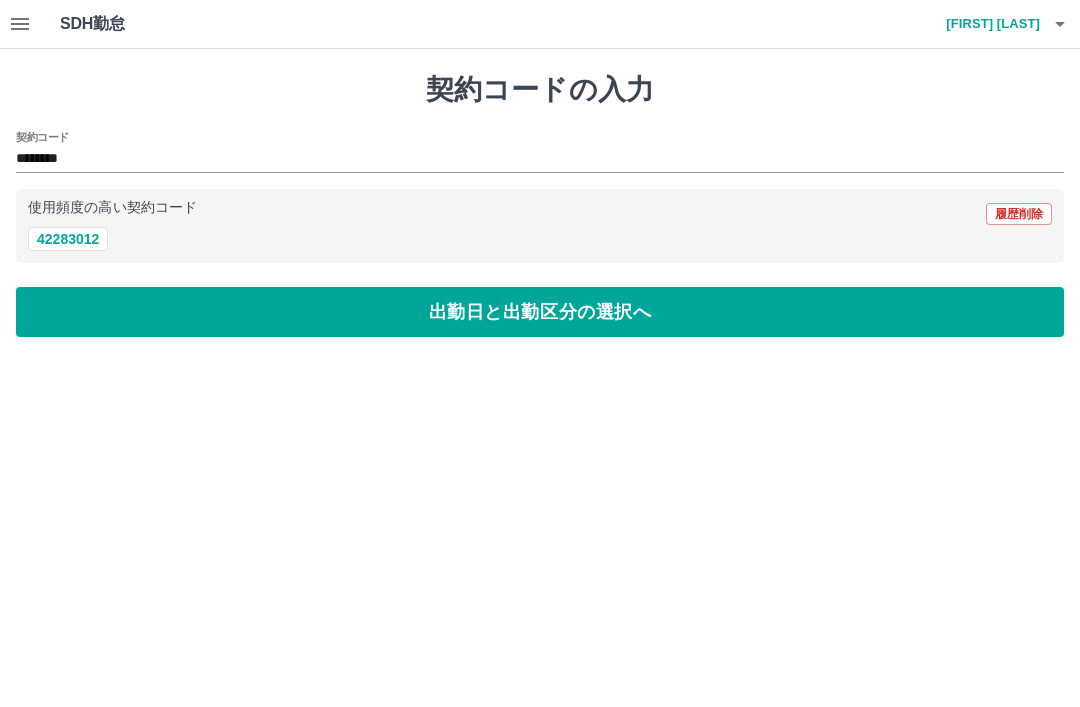 click on "出勤日と出勤区分の選択へ" at bounding box center (540, 312) 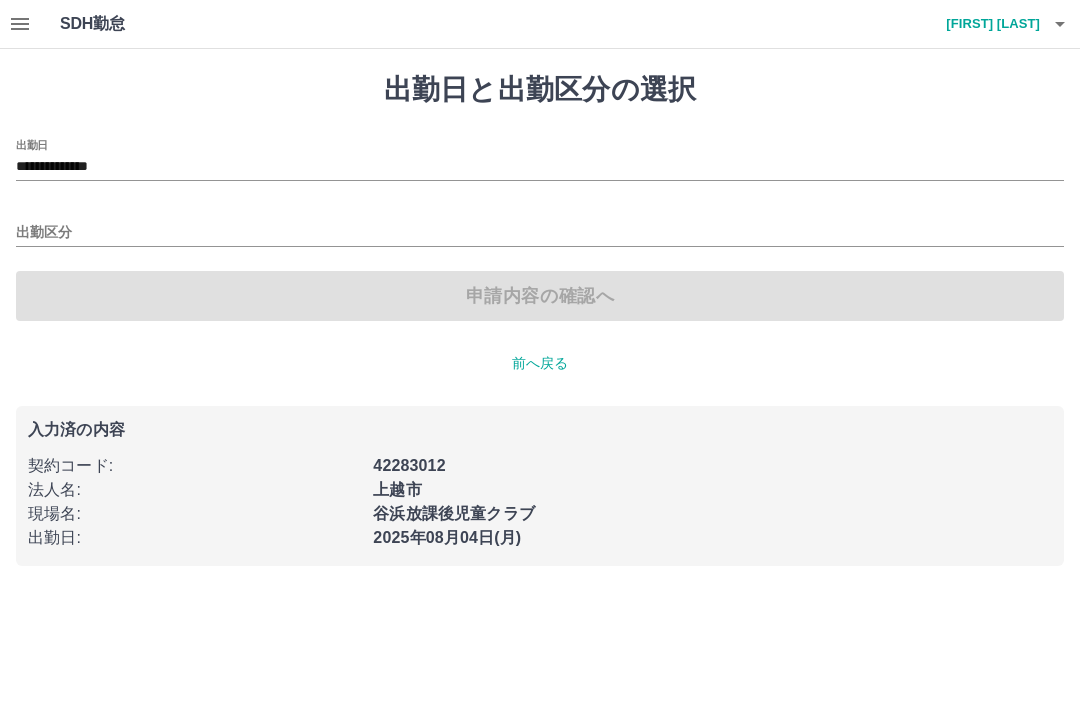 click on "出勤区分" at bounding box center (540, 233) 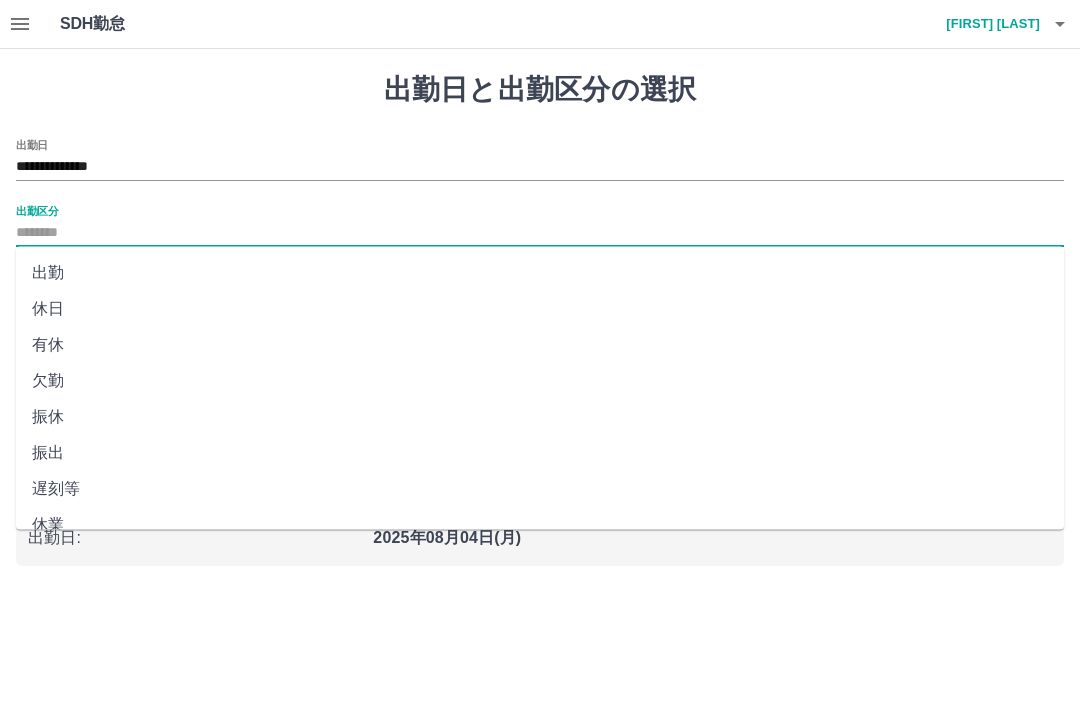 click on "出勤" at bounding box center [540, 273] 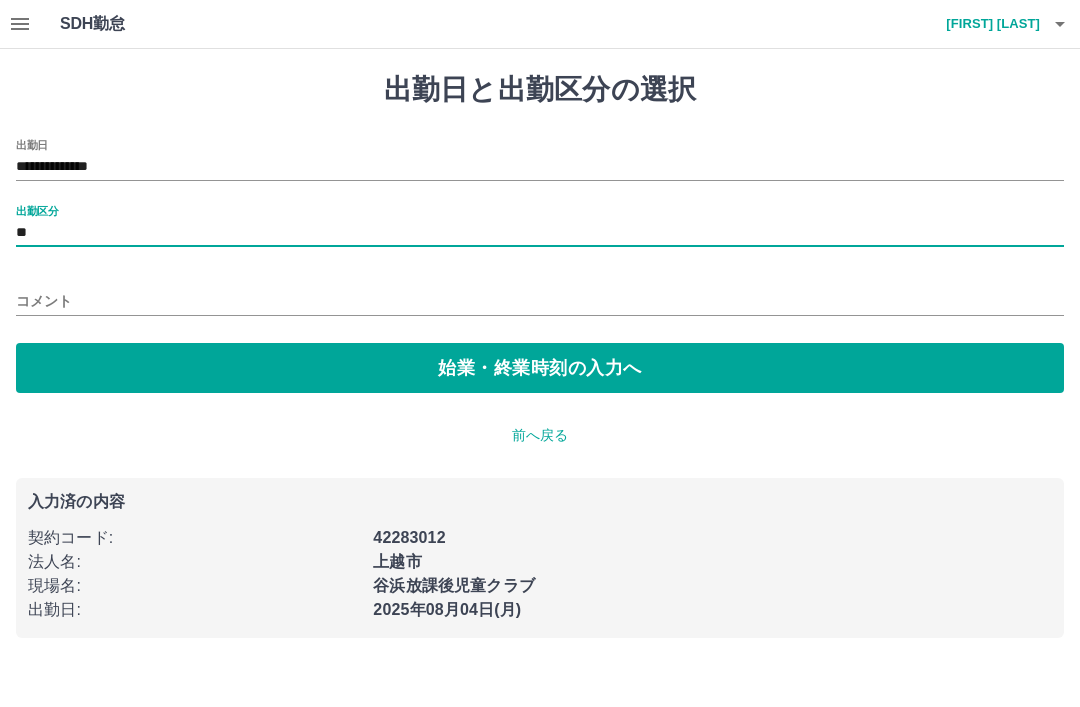 click on "始業・終業時刻の入力へ" at bounding box center (540, 368) 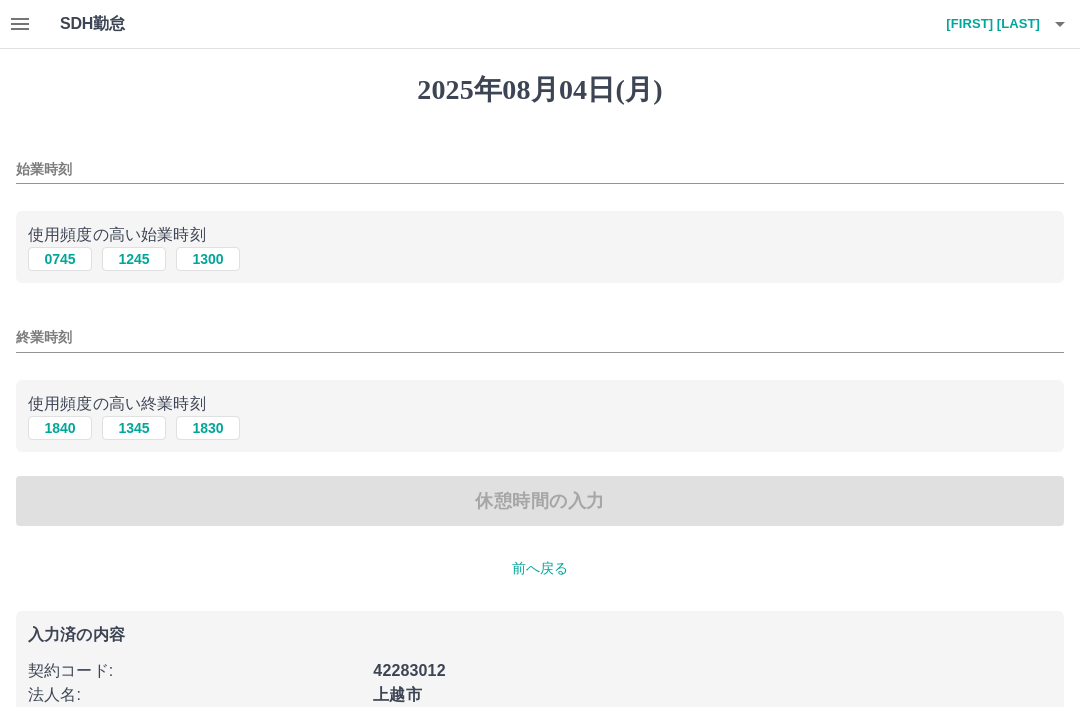 click on "始業時刻" at bounding box center (540, 169) 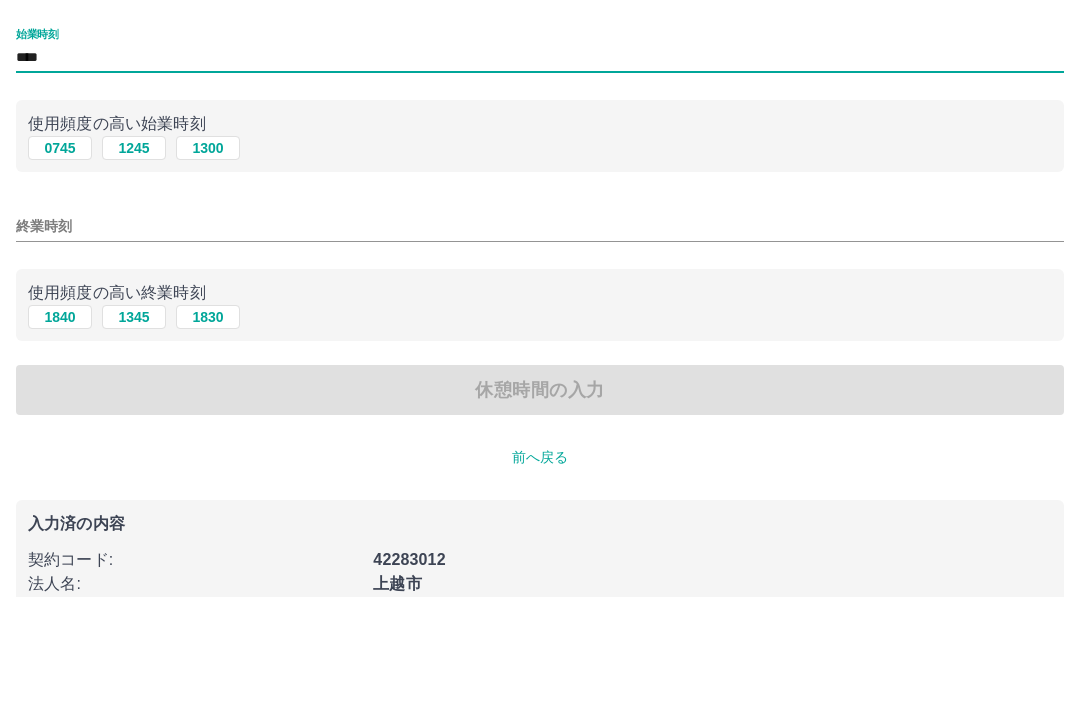 type on "****" 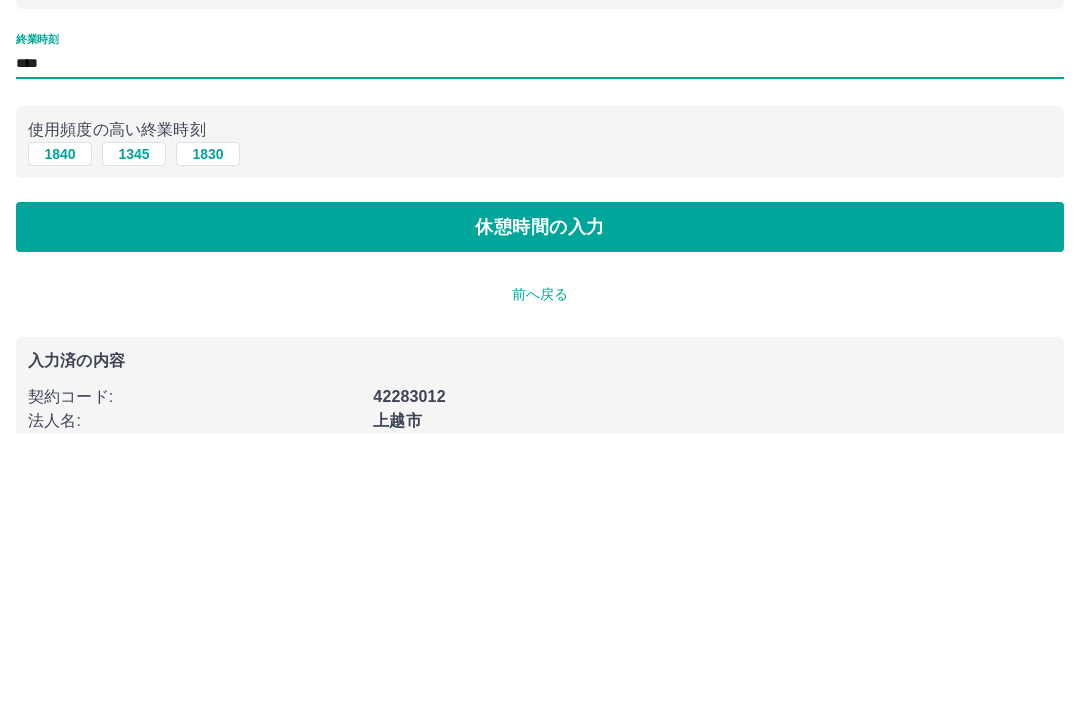 type on "****" 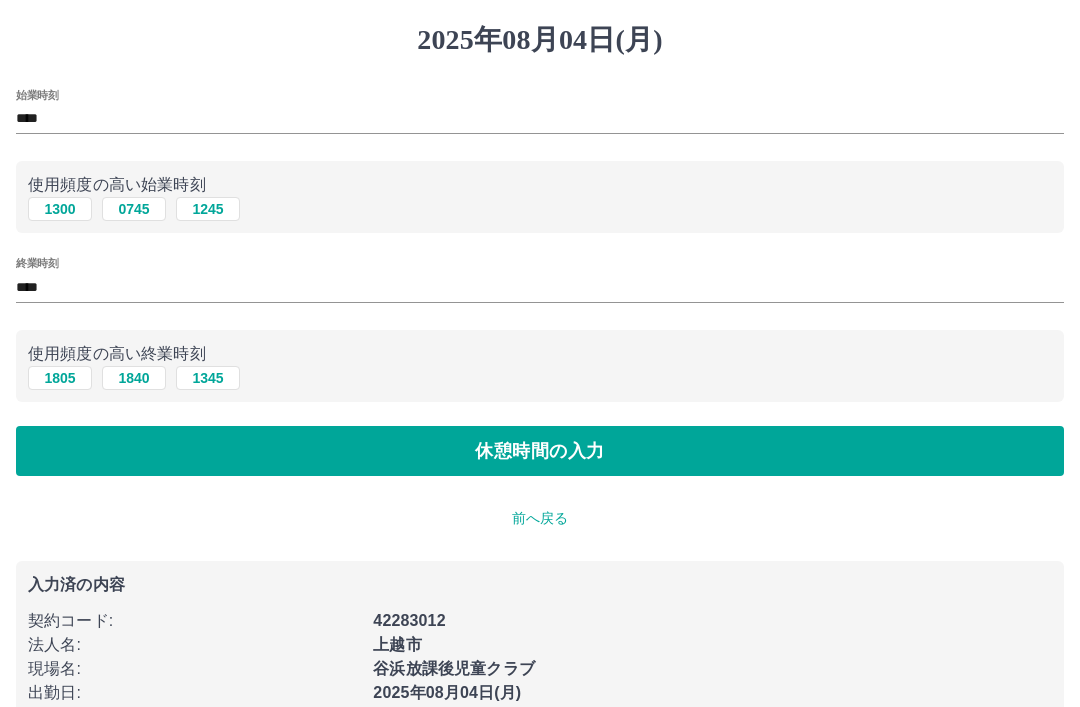 scroll, scrollTop: 0, scrollLeft: 0, axis: both 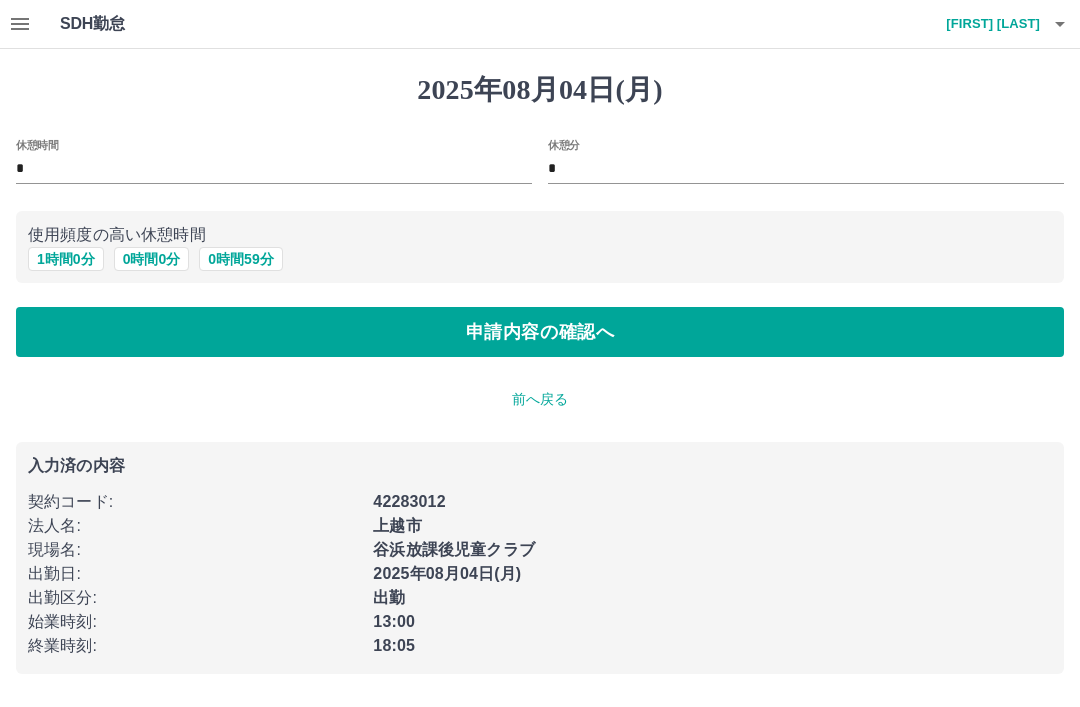 click on "申請内容の確認へ" at bounding box center (540, 332) 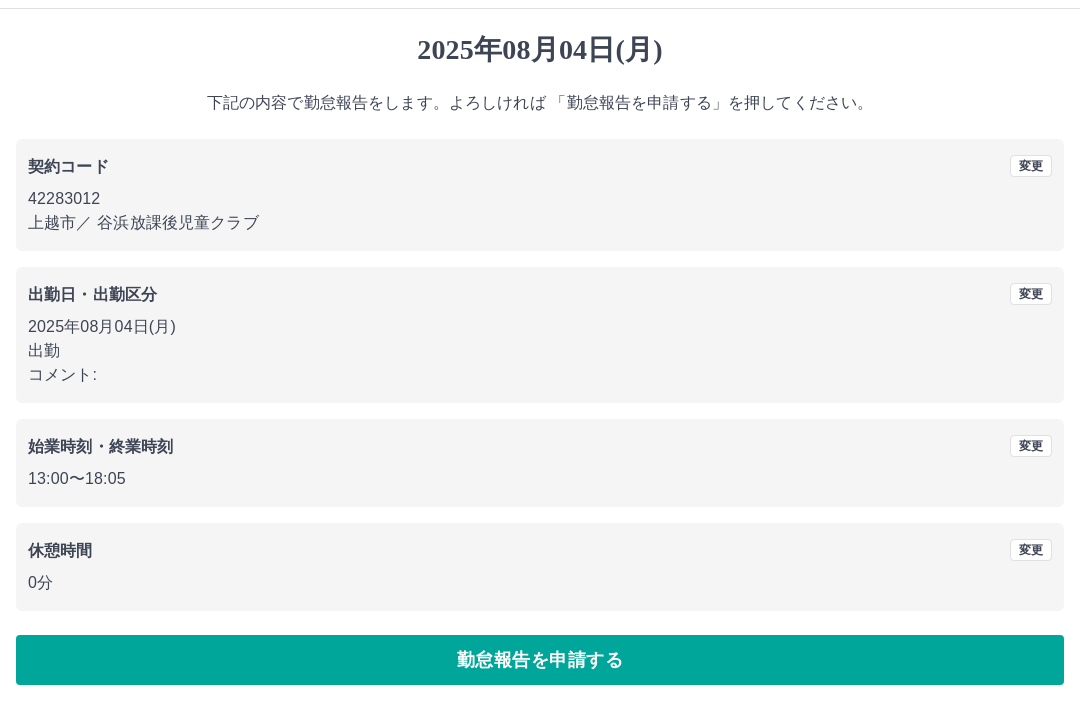 scroll, scrollTop: 41, scrollLeft: 0, axis: vertical 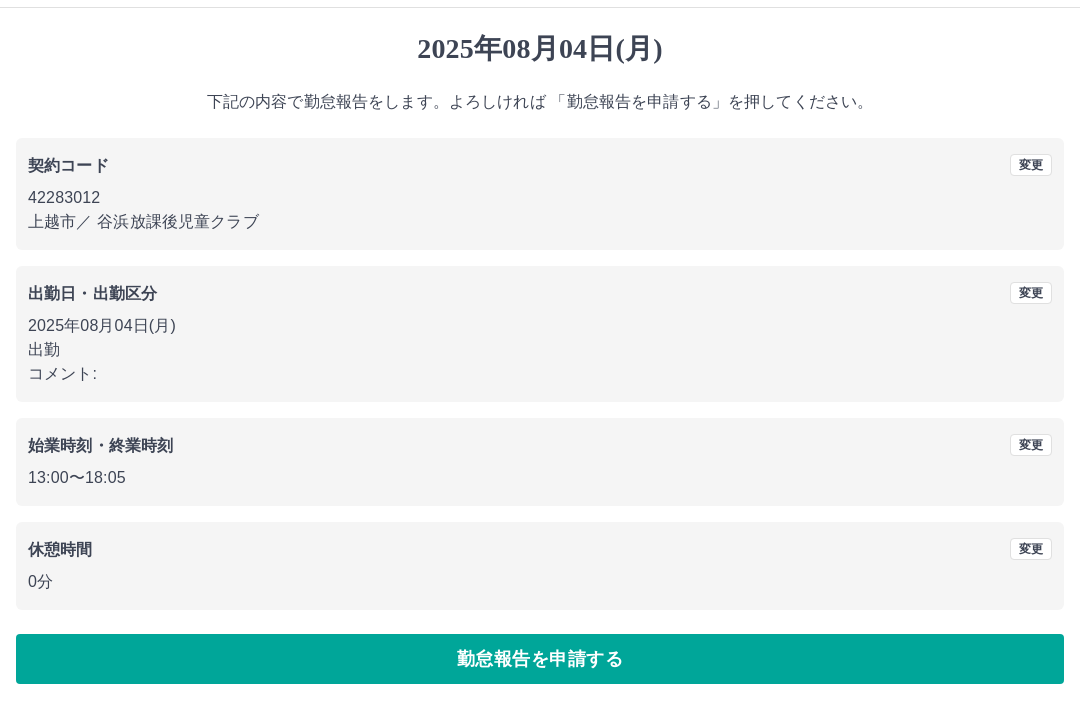 click on "勤怠報告を申請する" at bounding box center [540, 659] 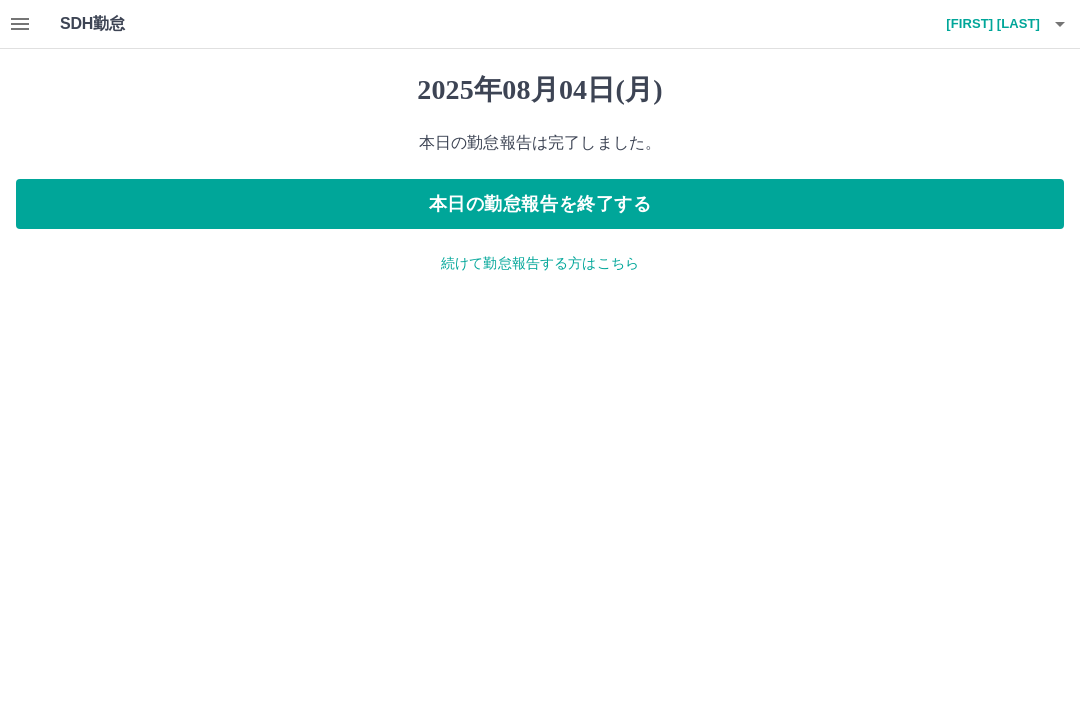 scroll, scrollTop: 0, scrollLeft: 0, axis: both 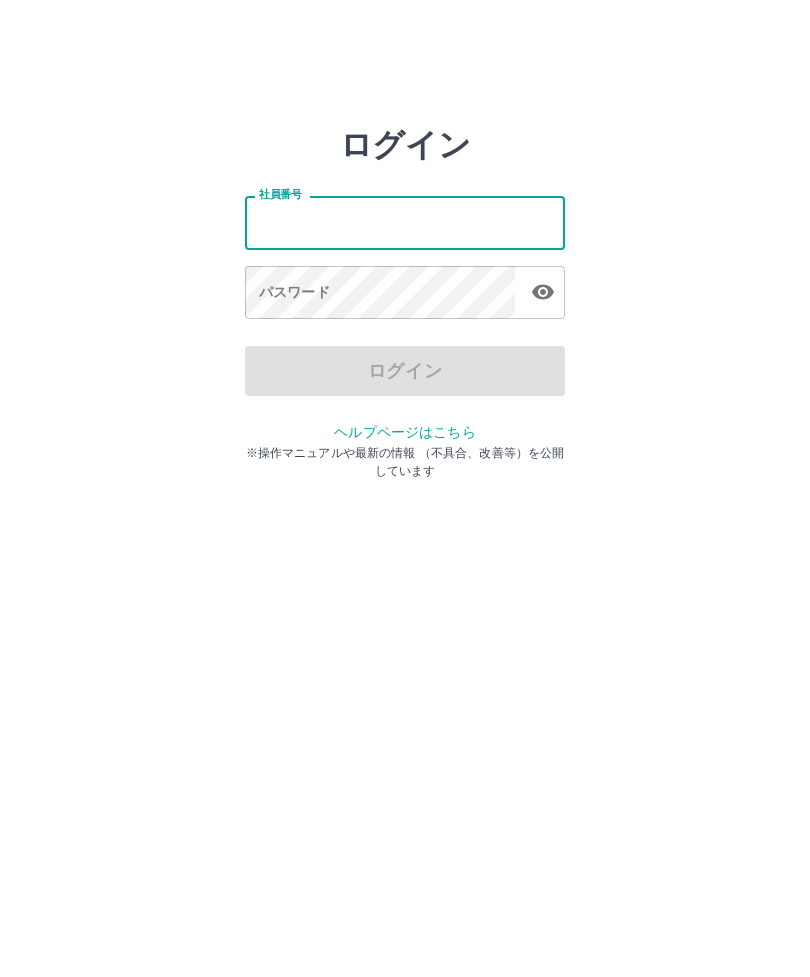 click on "社員番号" at bounding box center (405, 222) 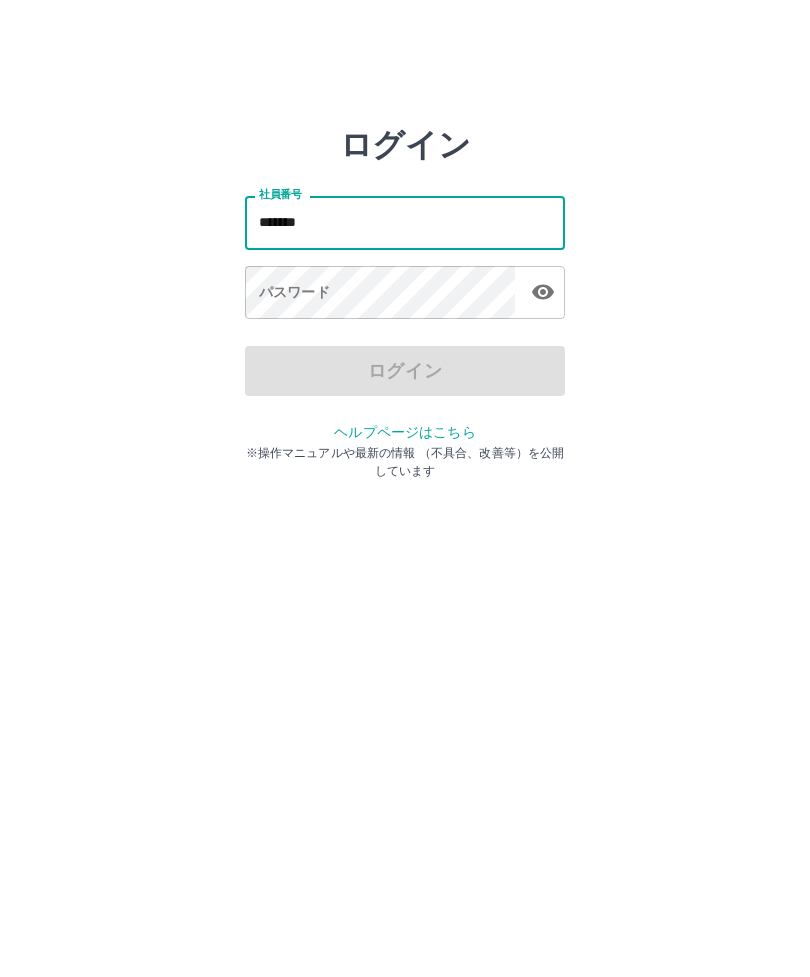 type on "*******" 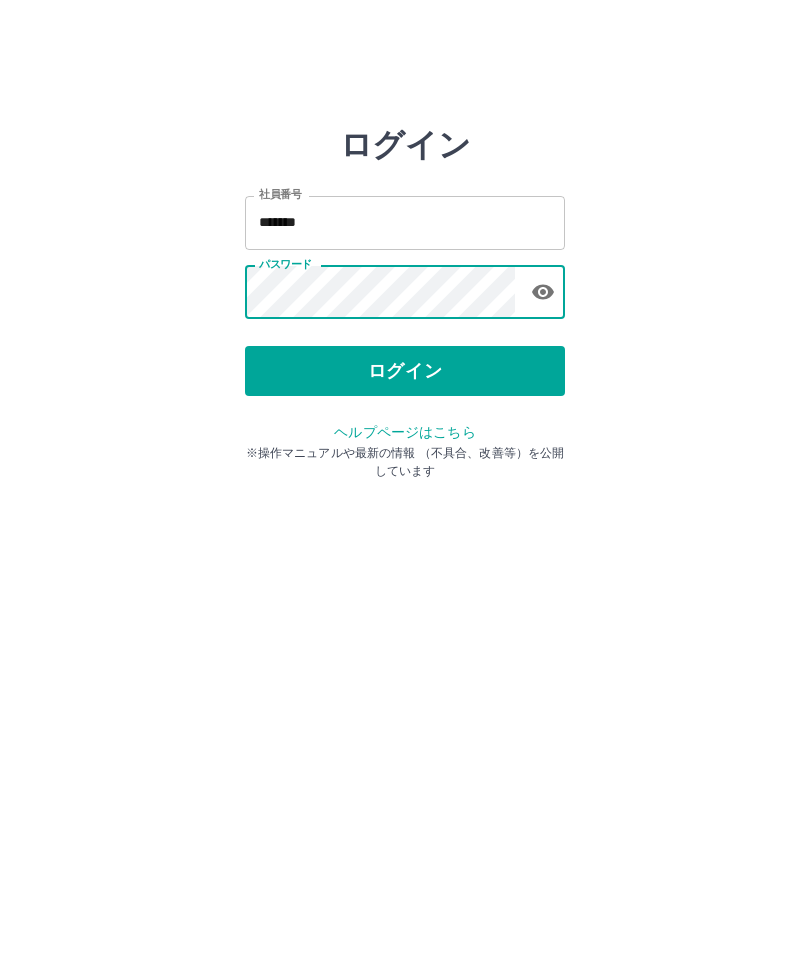 click on "ログイン" at bounding box center [405, 371] 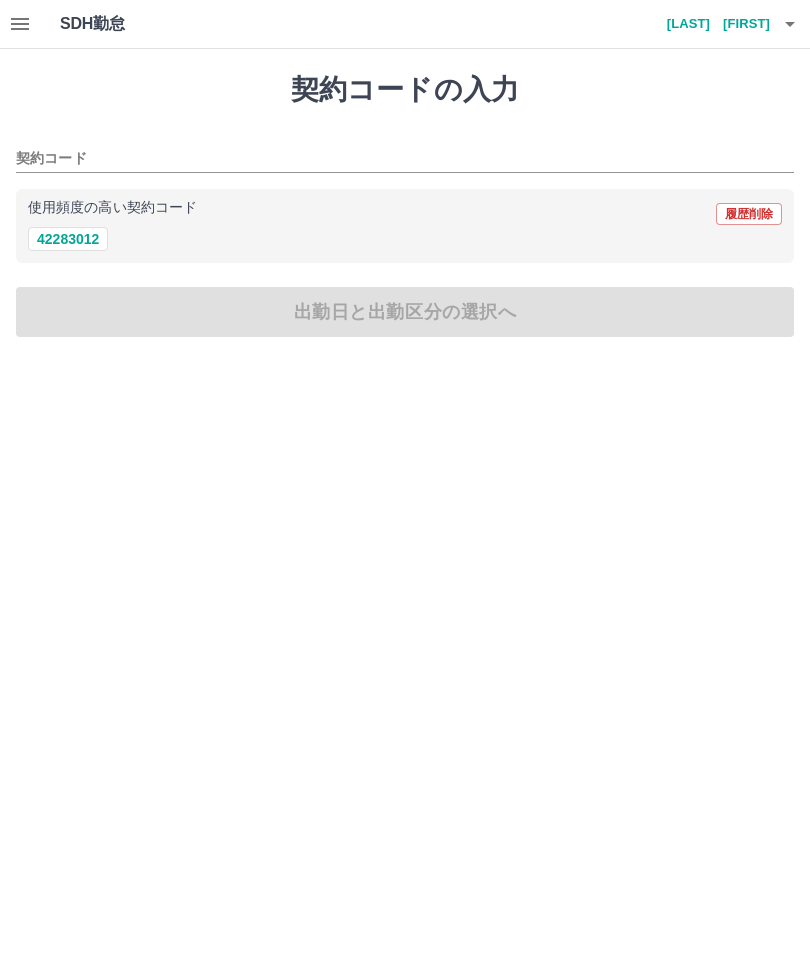 scroll, scrollTop: 0, scrollLeft: 0, axis: both 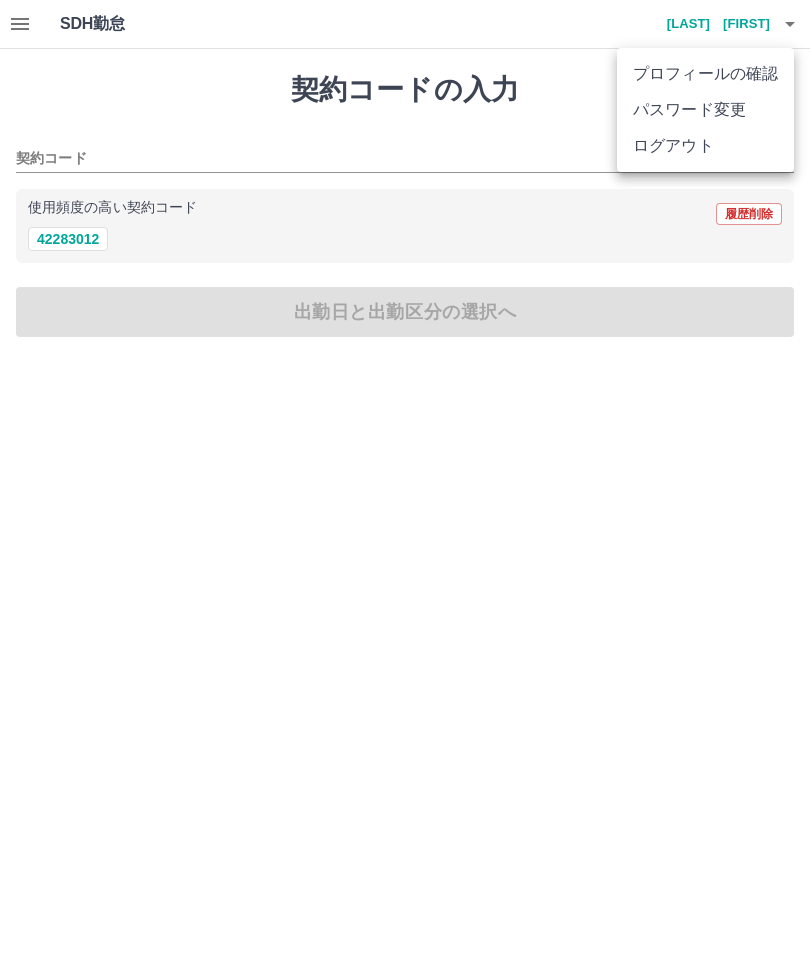 click on "ログアウト" at bounding box center (705, 146) 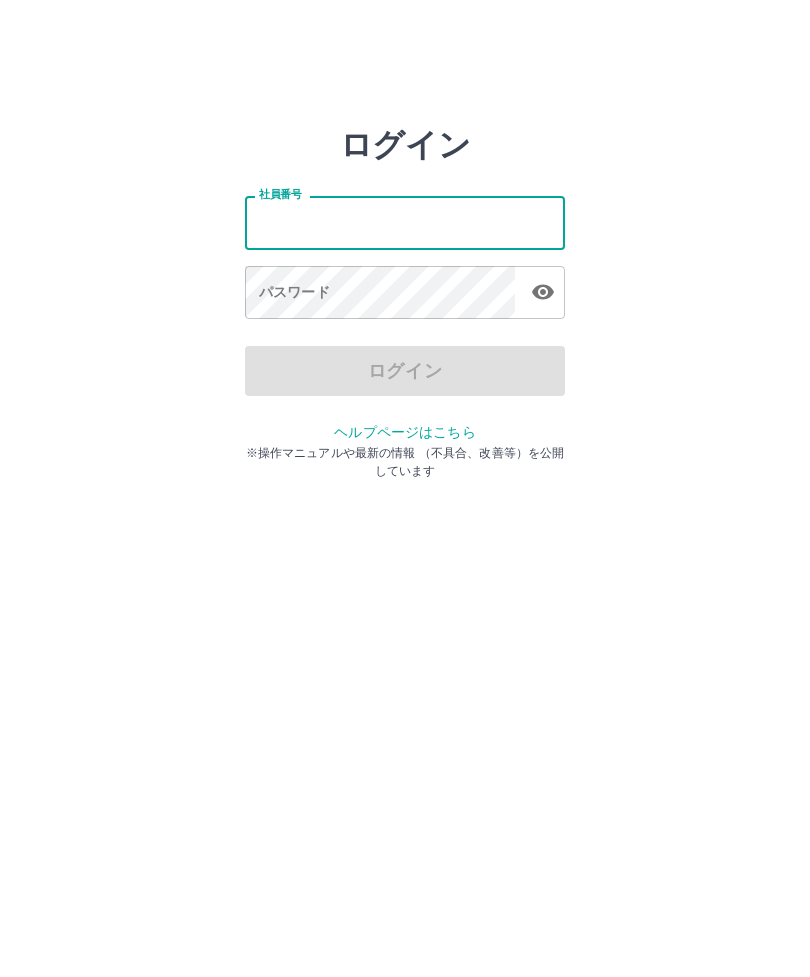 scroll, scrollTop: 0, scrollLeft: 0, axis: both 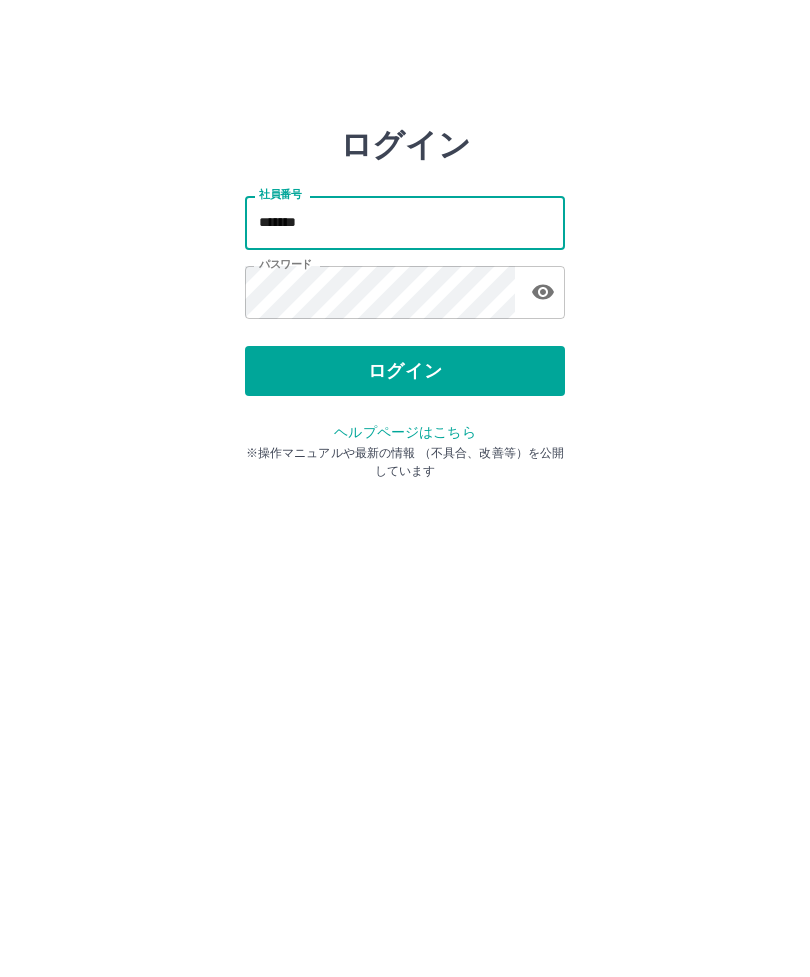 click on "*******" at bounding box center [405, 222] 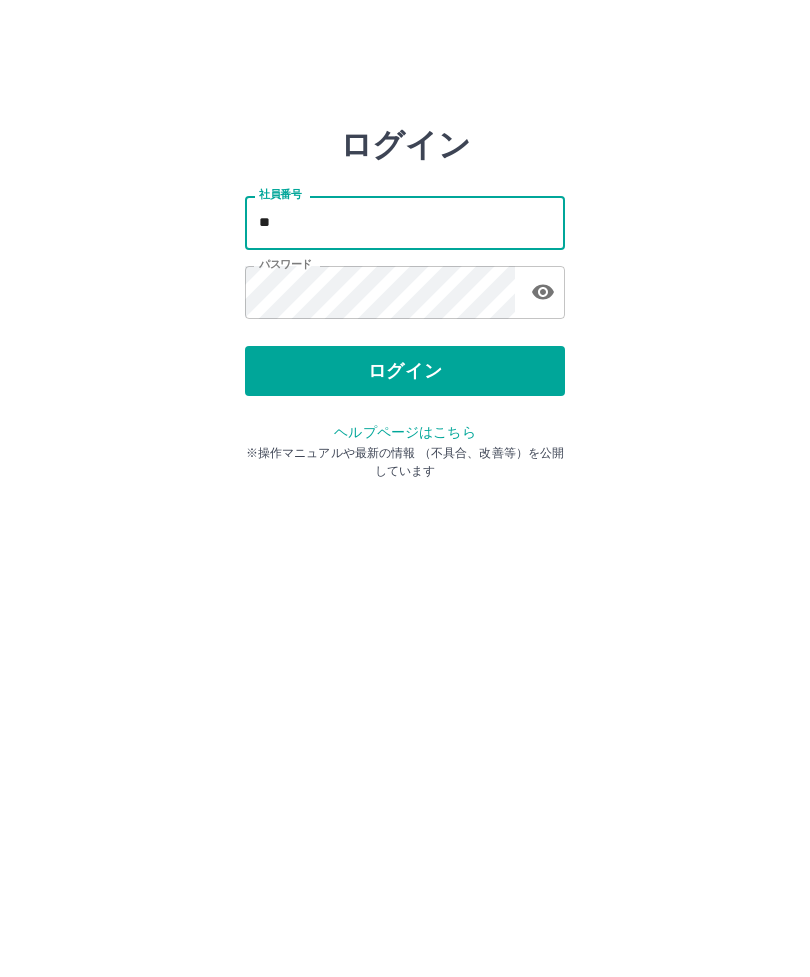 type on "*" 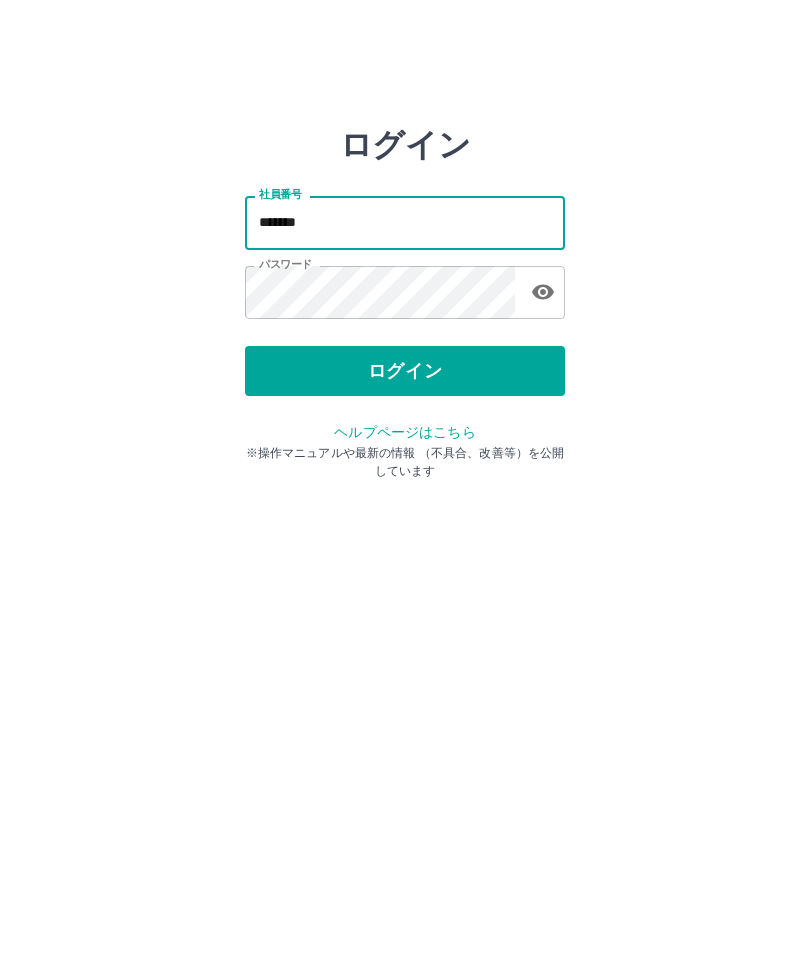 type on "*******" 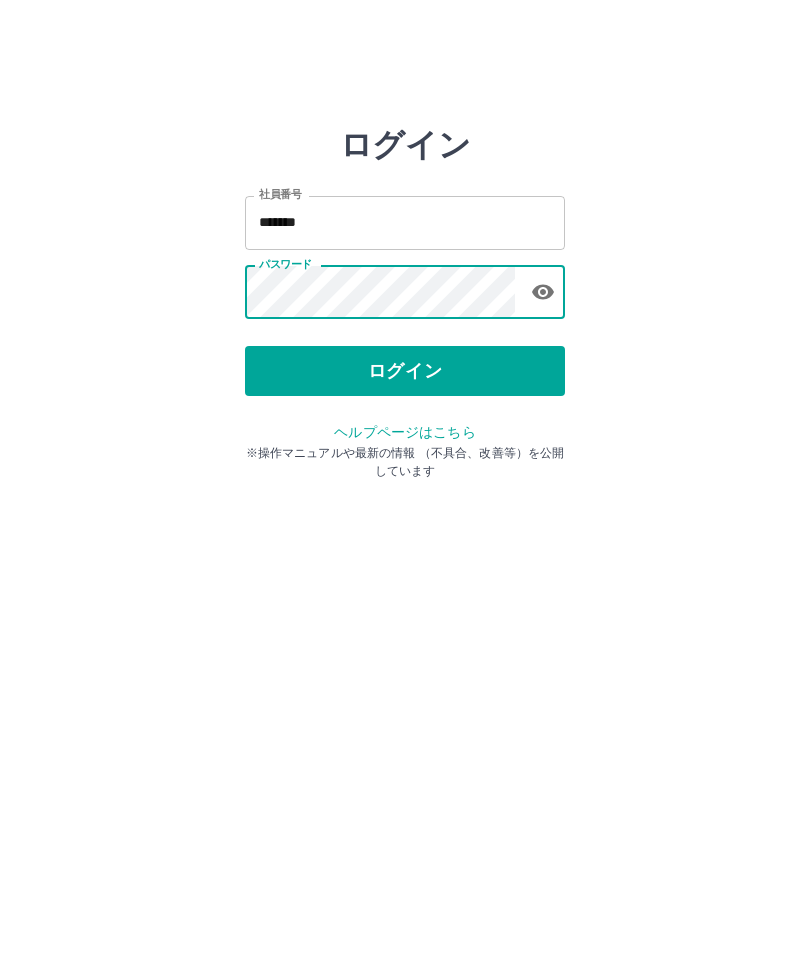 click on "ログイン" at bounding box center (405, 371) 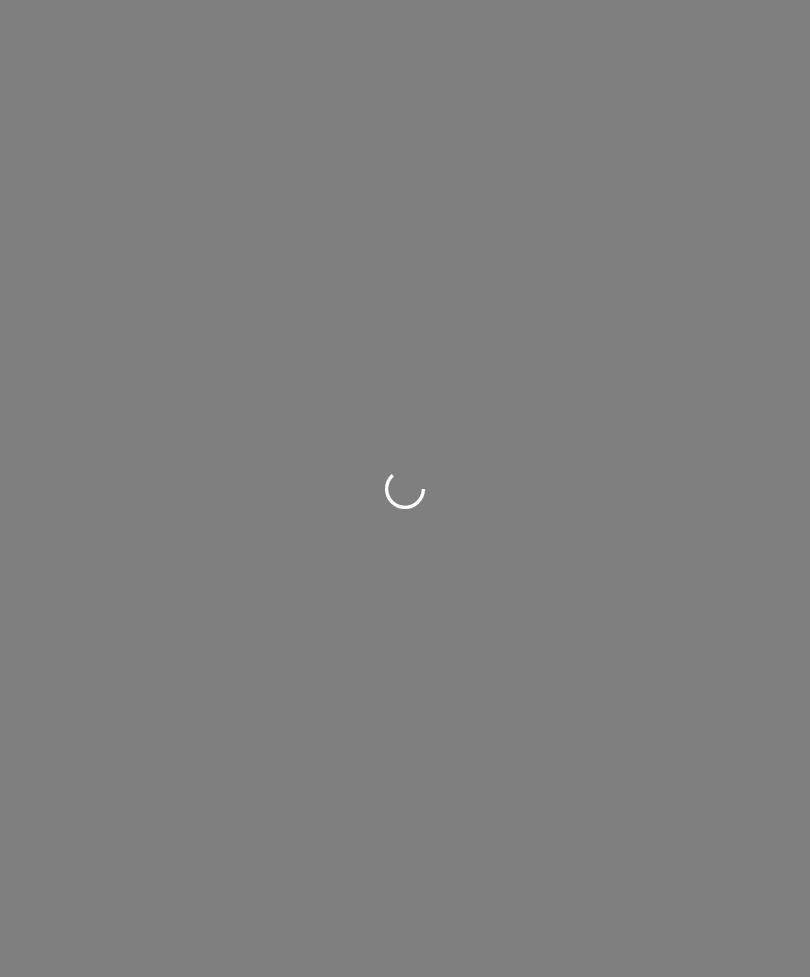 scroll, scrollTop: 0, scrollLeft: 0, axis: both 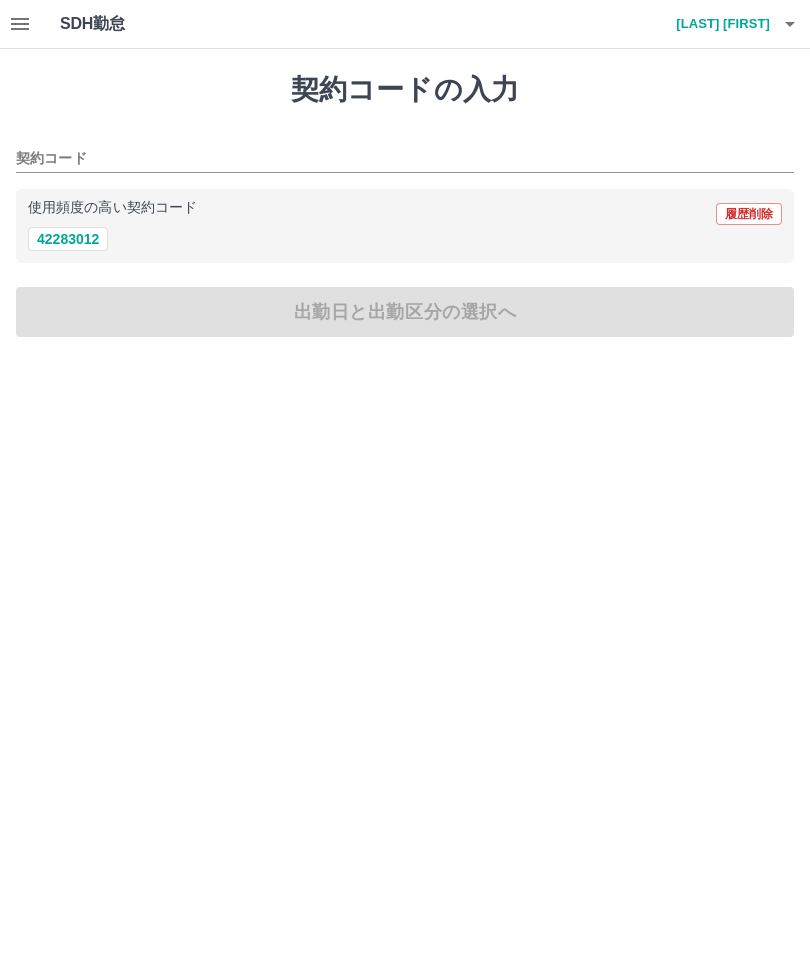 click on "42283012" at bounding box center [68, 239] 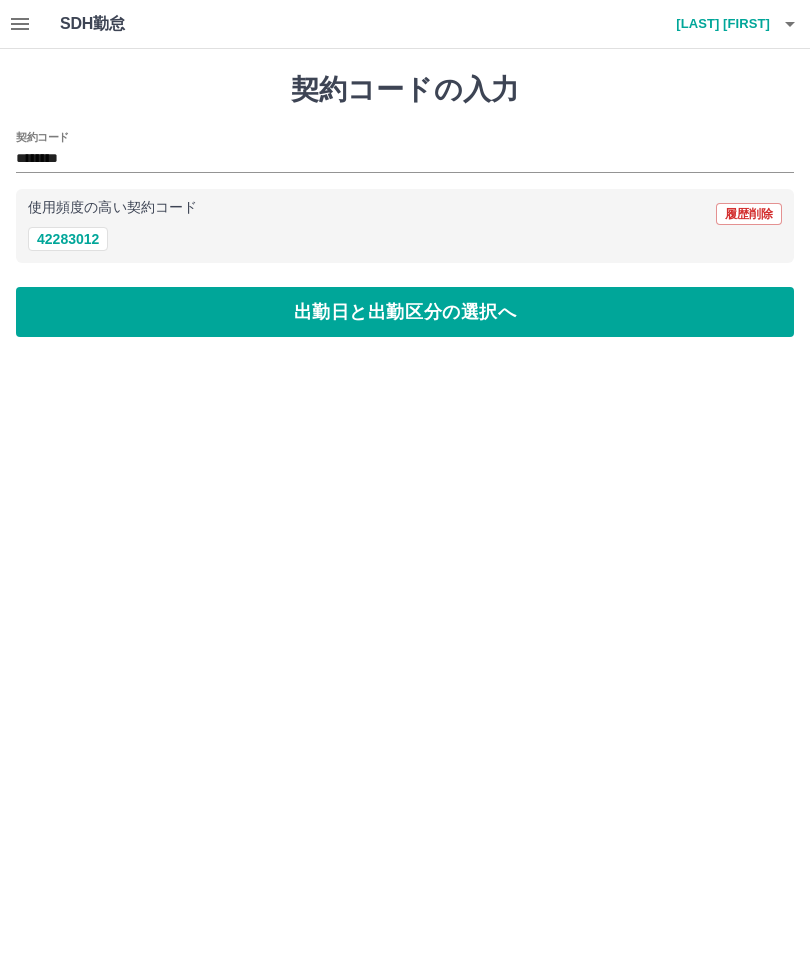 click at bounding box center (790, 24) 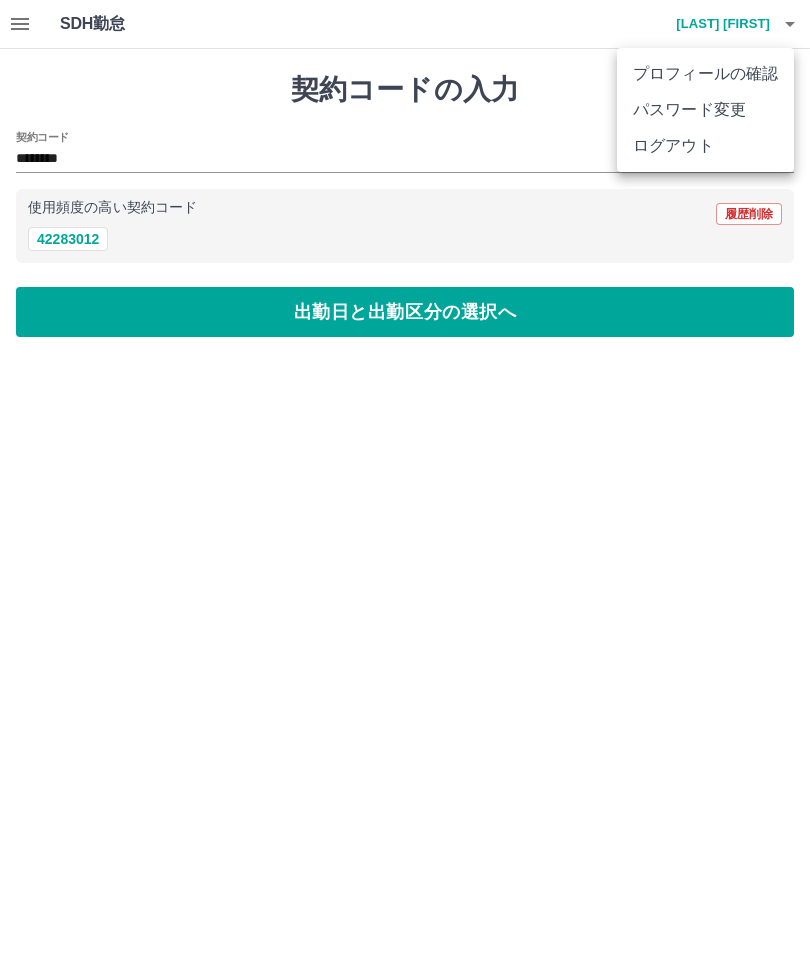 click at bounding box center [405, 488] 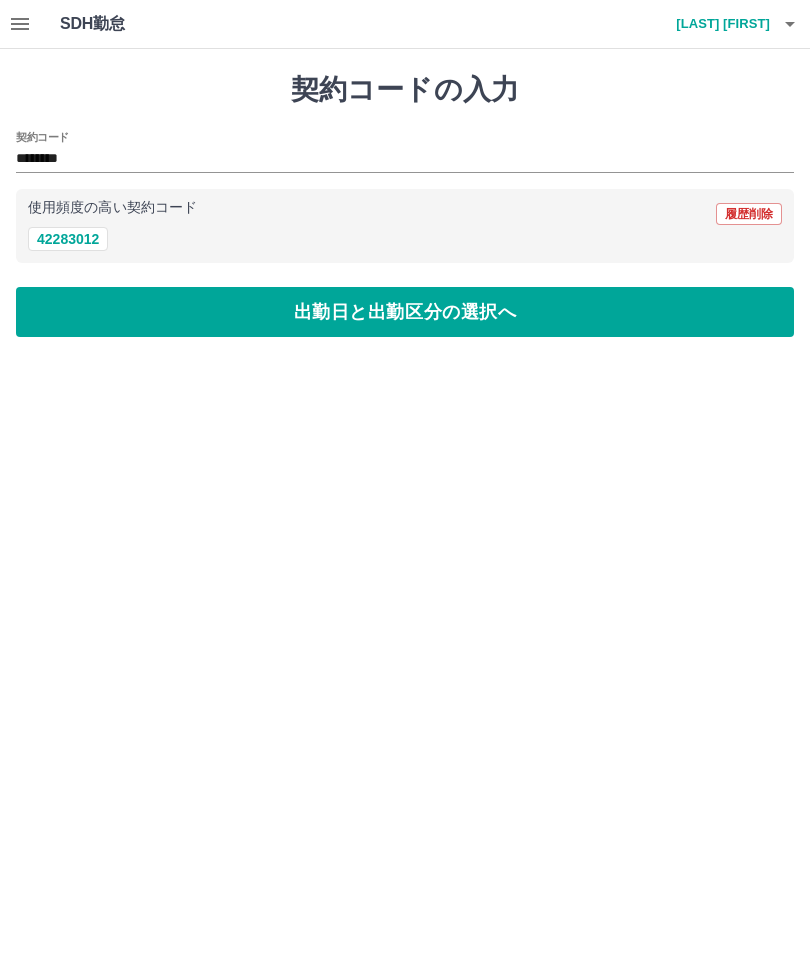 click on "出勤日と出勤区分の選択へ" at bounding box center [405, 312] 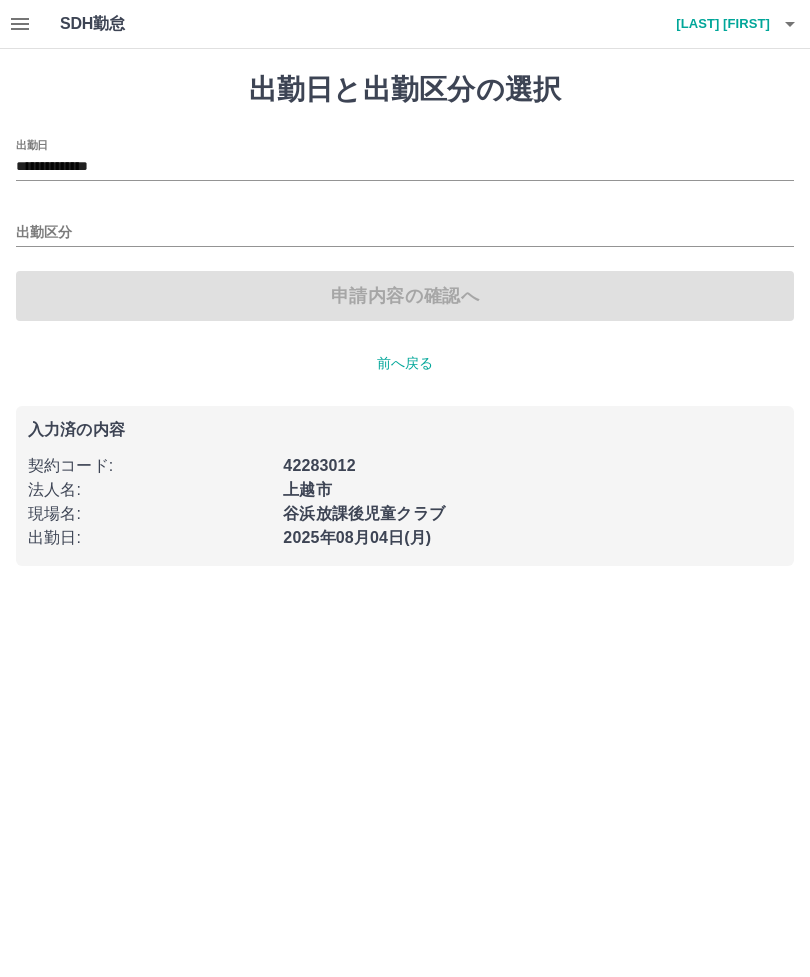 click on "出勤区分" at bounding box center (405, 233) 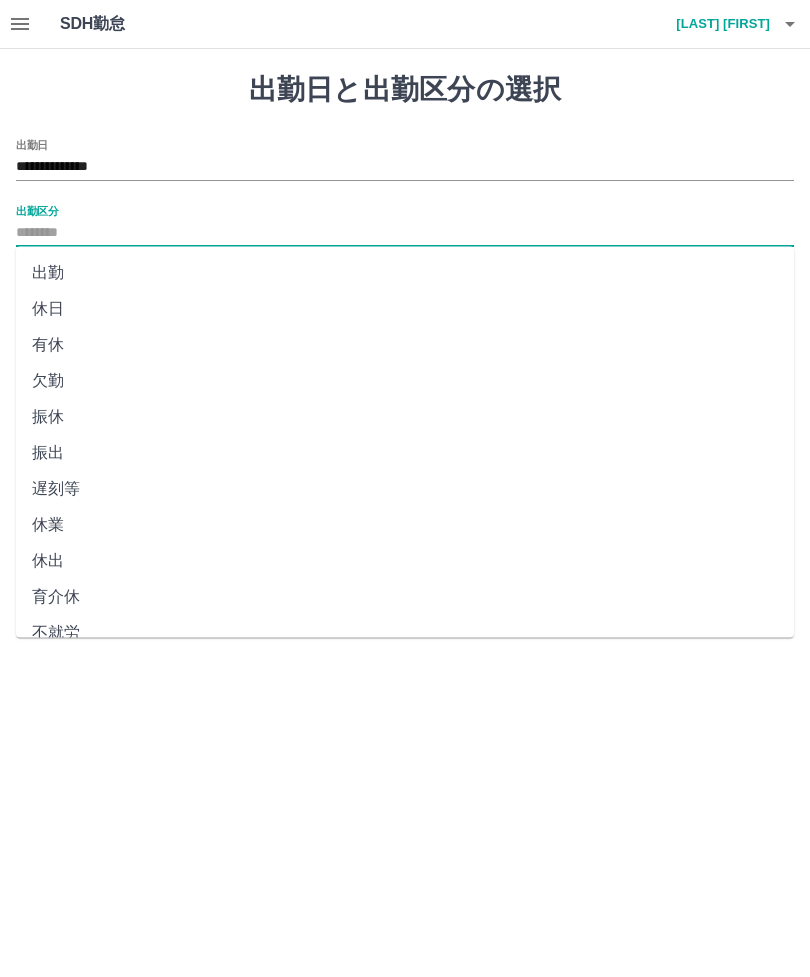 click on "出勤" at bounding box center [405, 273] 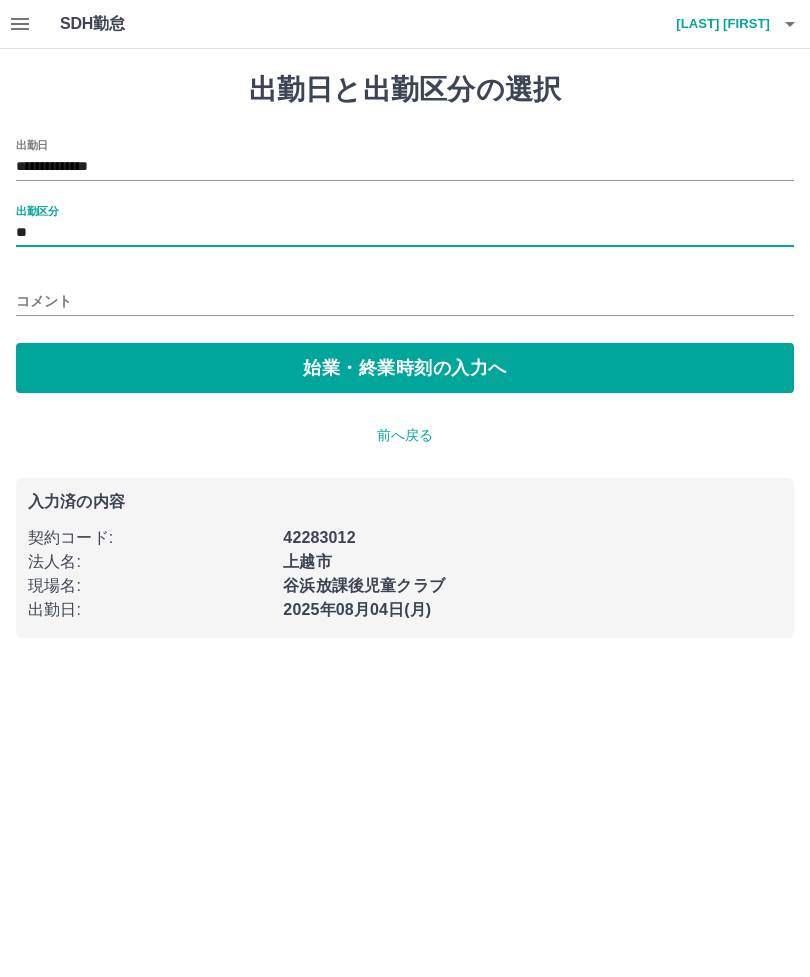 click on "**********" at bounding box center [405, 167] 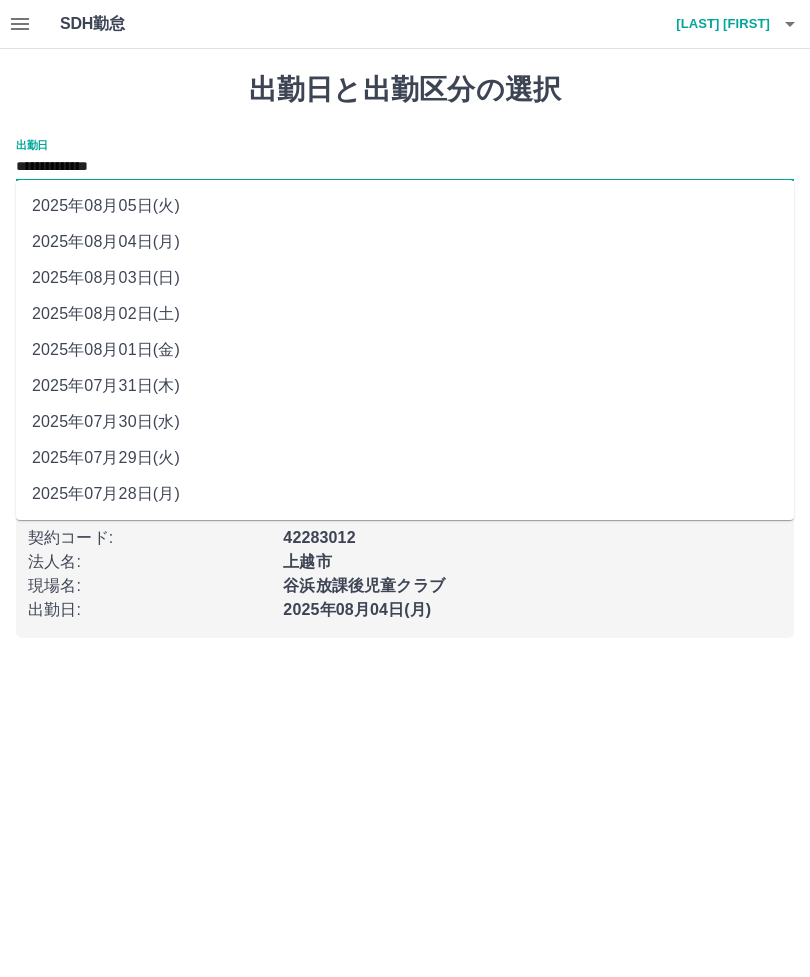 click on "2025年08月04日(月)" at bounding box center [405, 242] 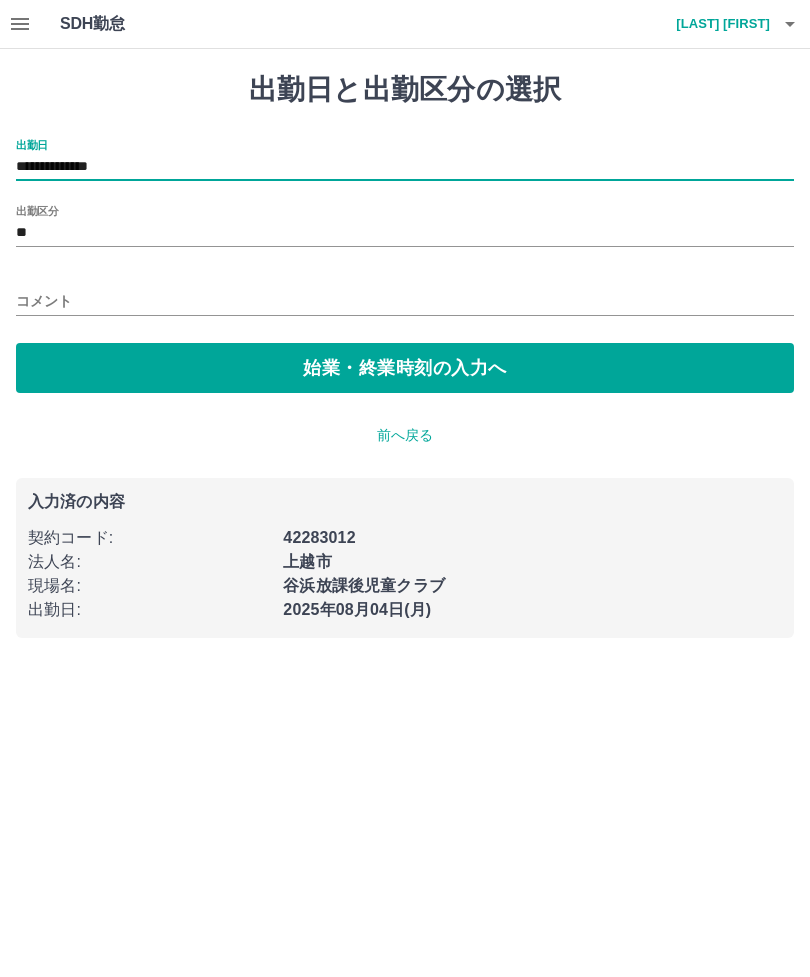 click on "コメント" at bounding box center (405, 301) 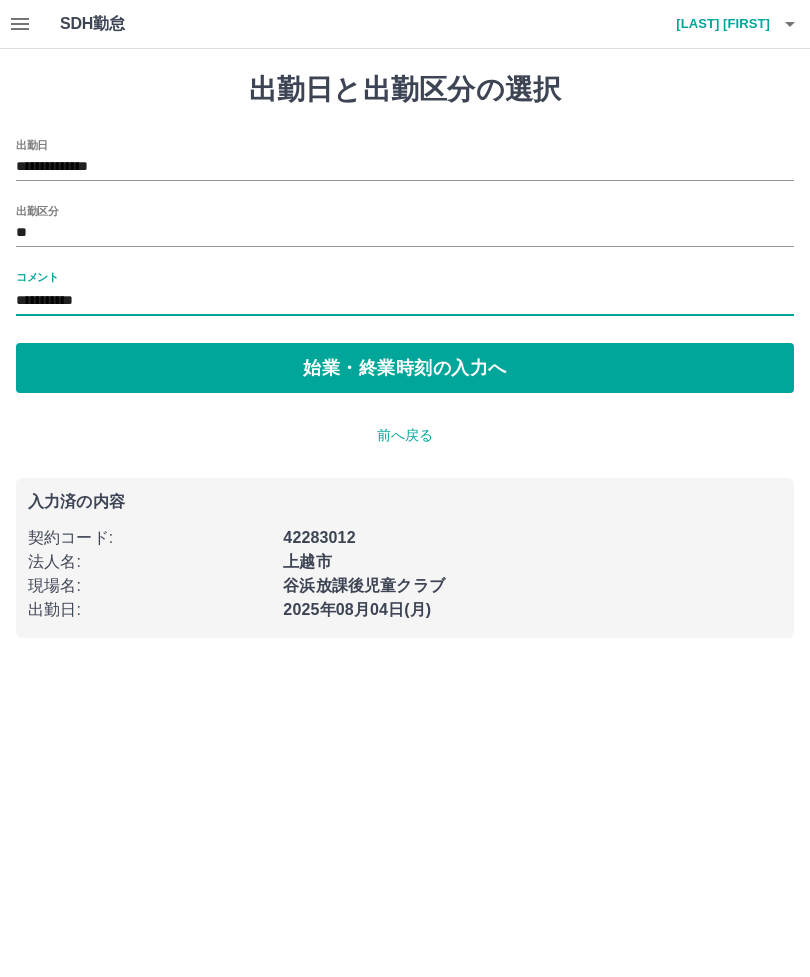click on "**********" at bounding box center (405, 355) 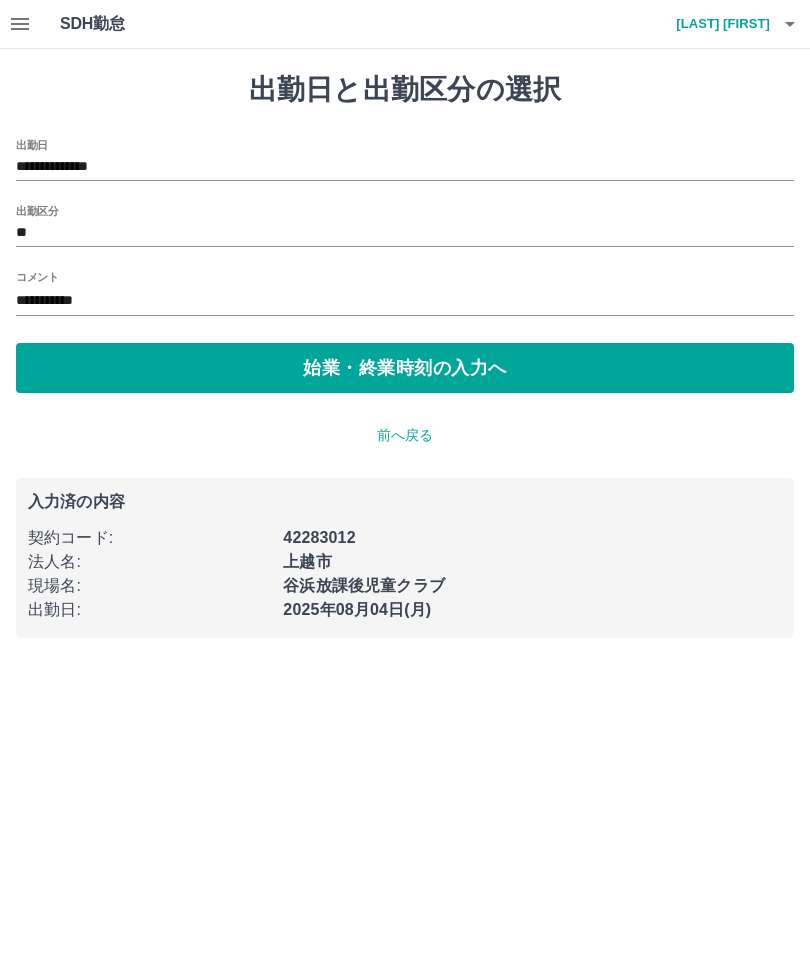 click on "**********" at bounding box center (405, 301) 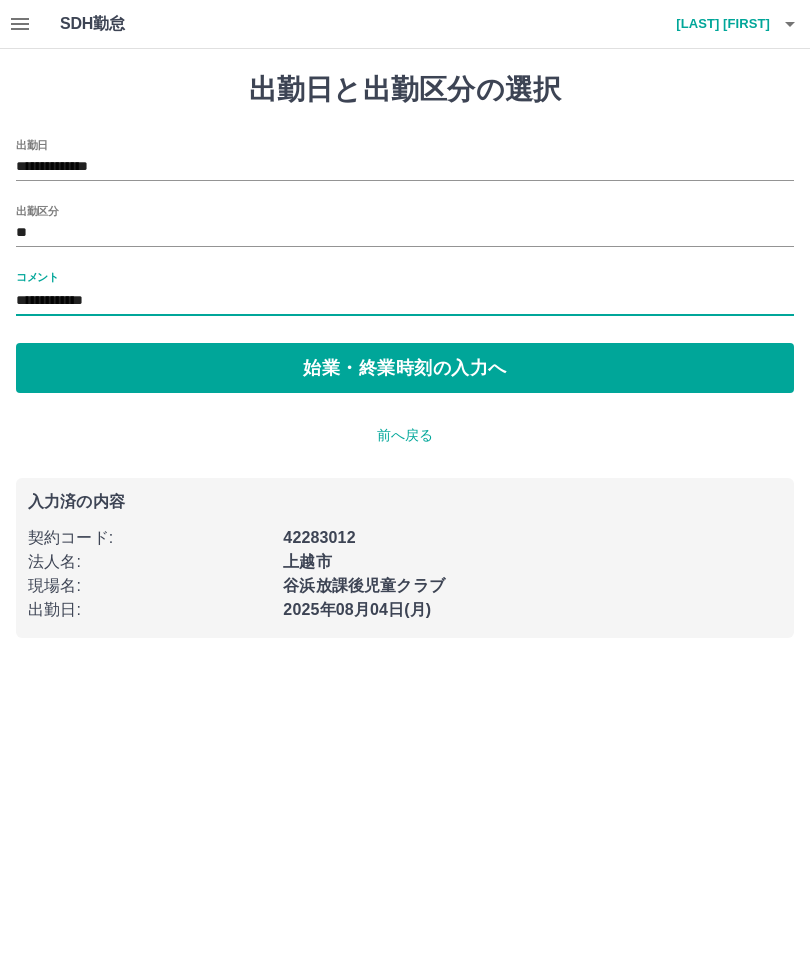 type on "**********" 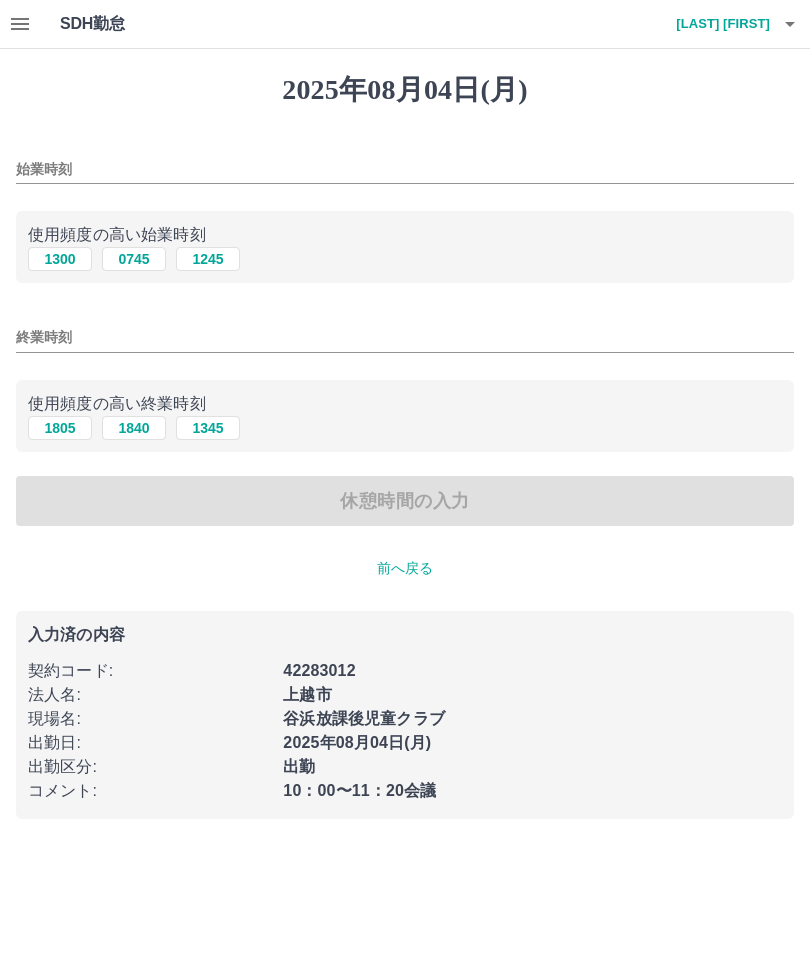 click on "1300" at bounding box center (60, 259) 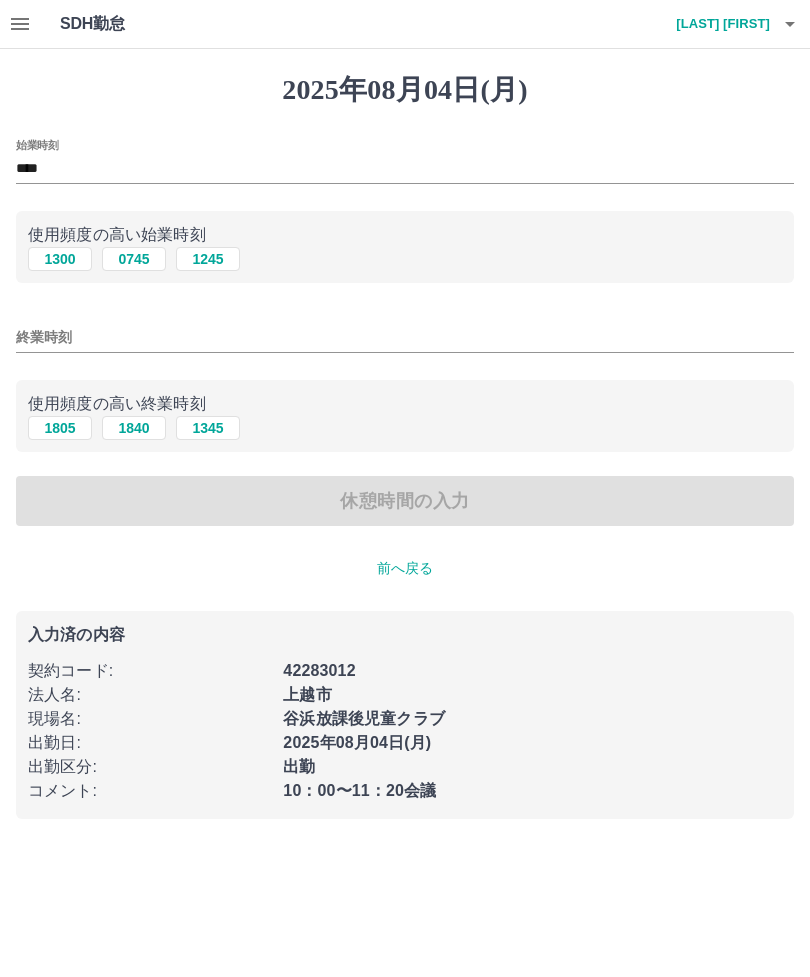 click on "****" at bounding box center (405, 169) 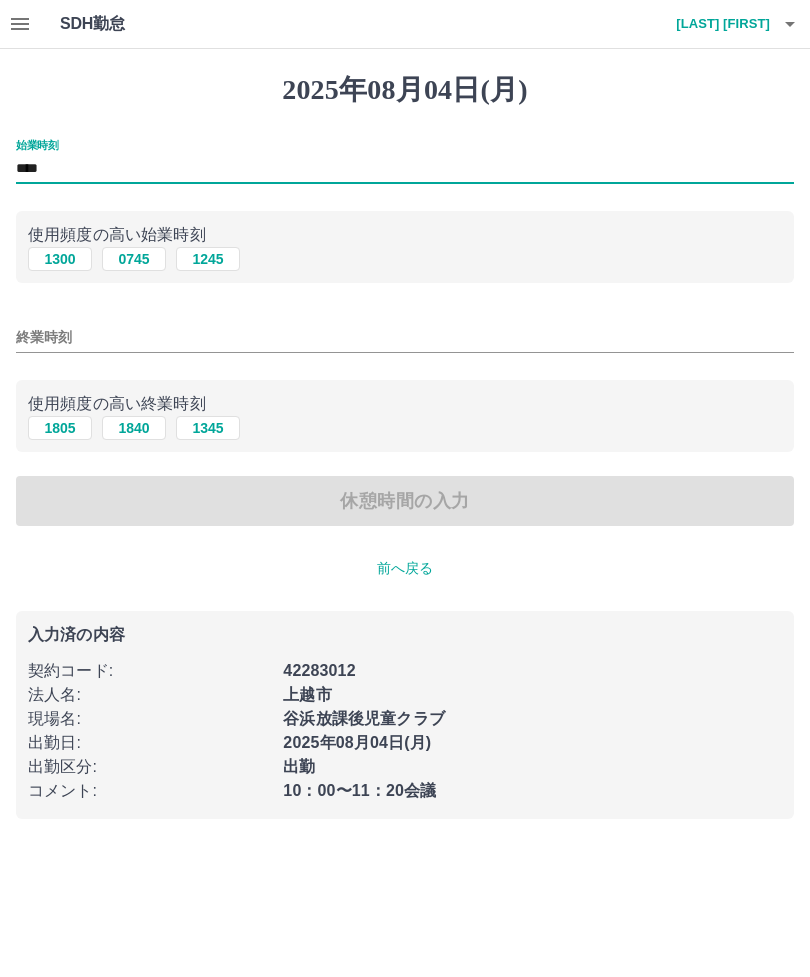 type on "****" 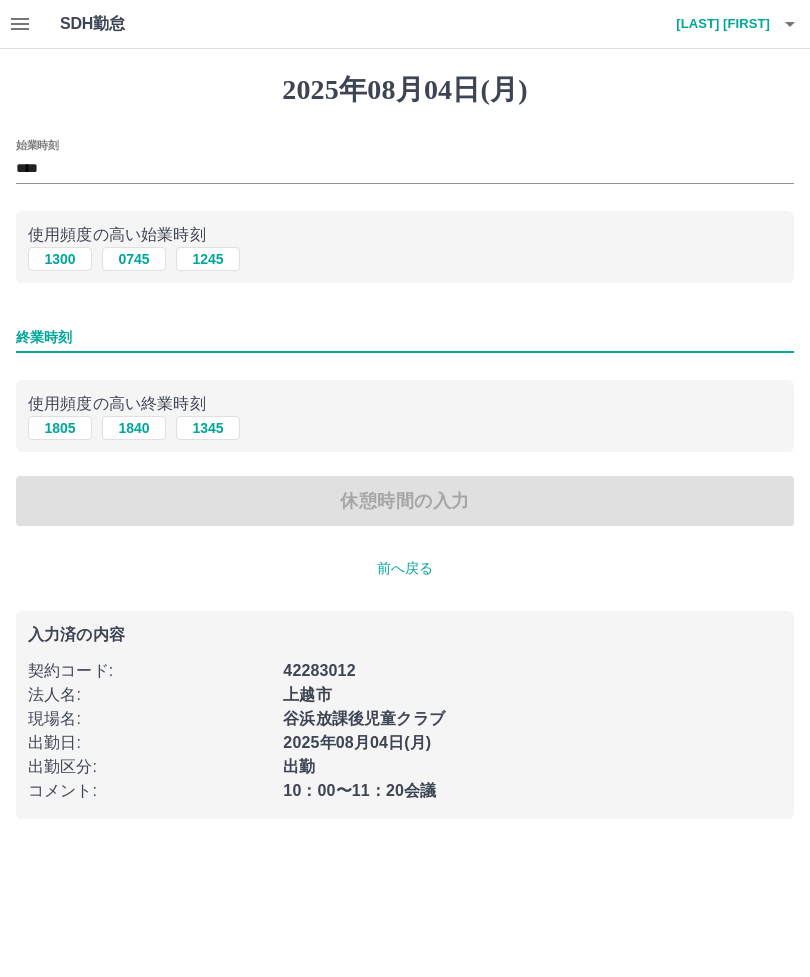 click on "1840" at bounding box center [134, 428] 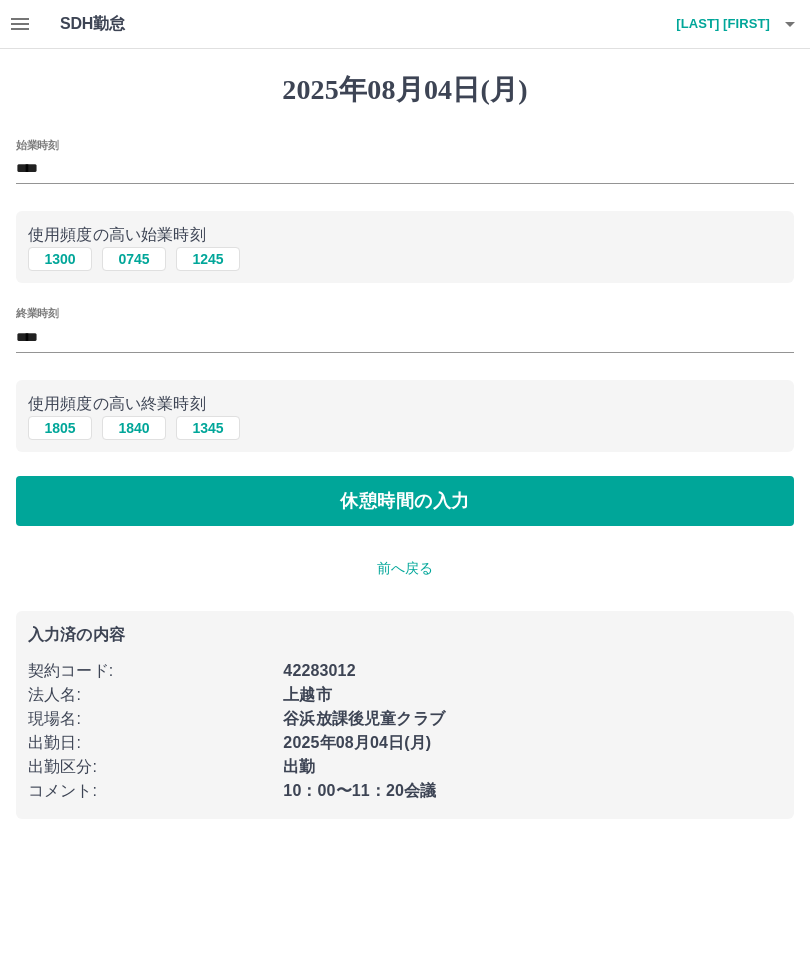 click on "****" at bounding box center (405, 337) 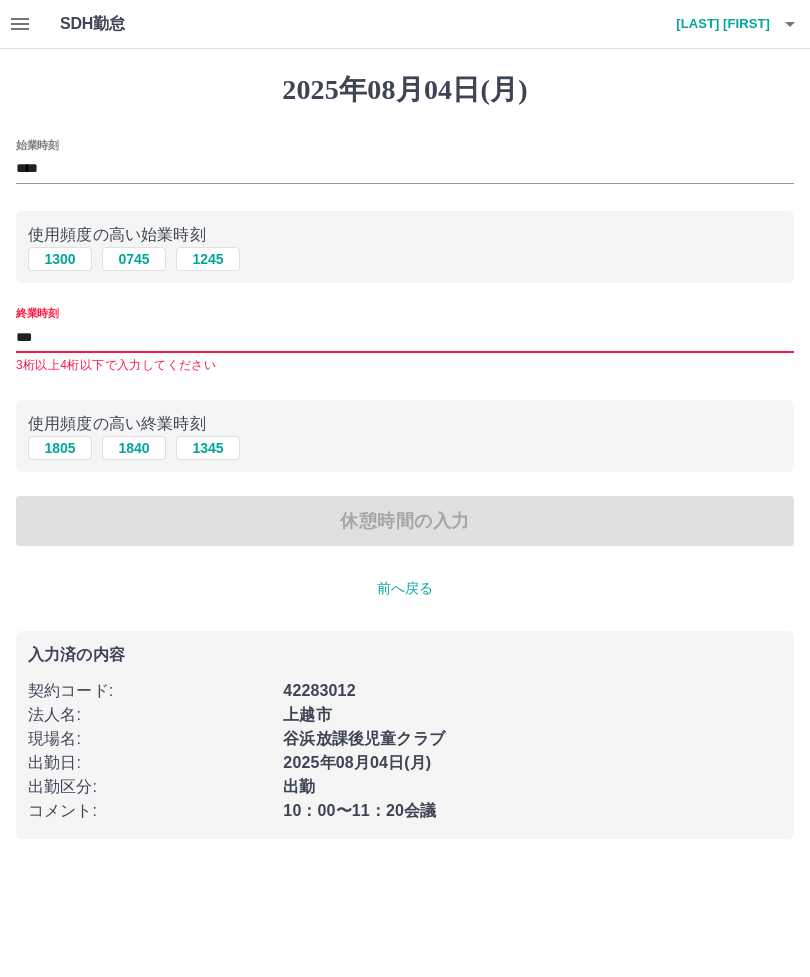 click on "休憩時間の入力" at bounding box center (405, 521) 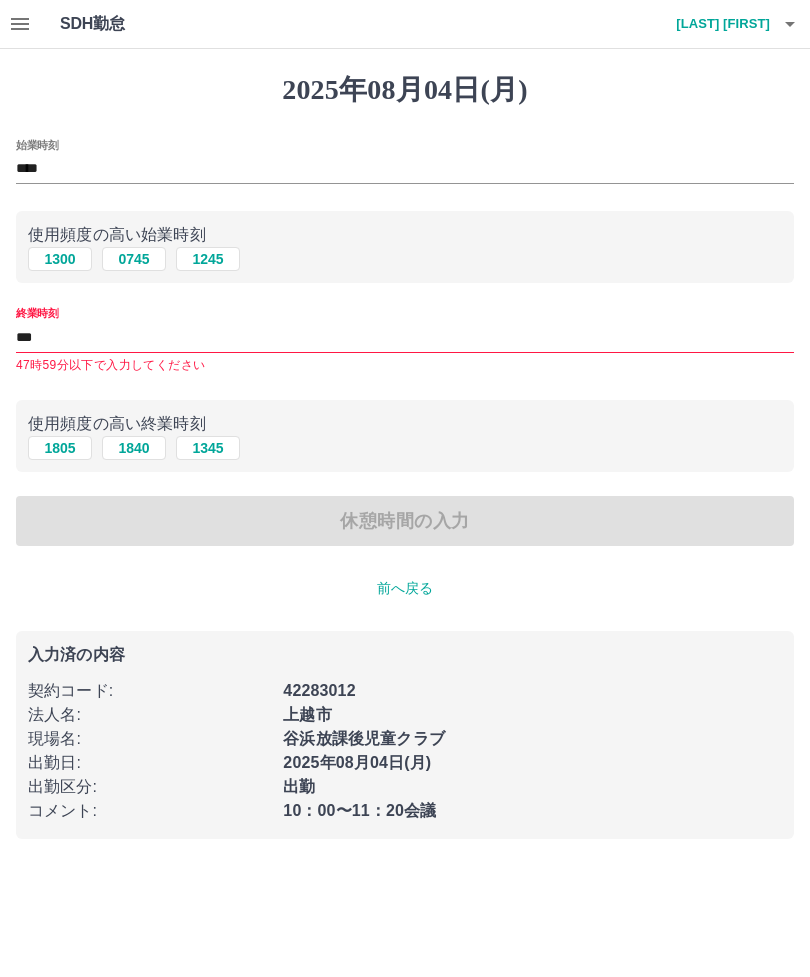 click on "***" at bounding box center [405, 337] 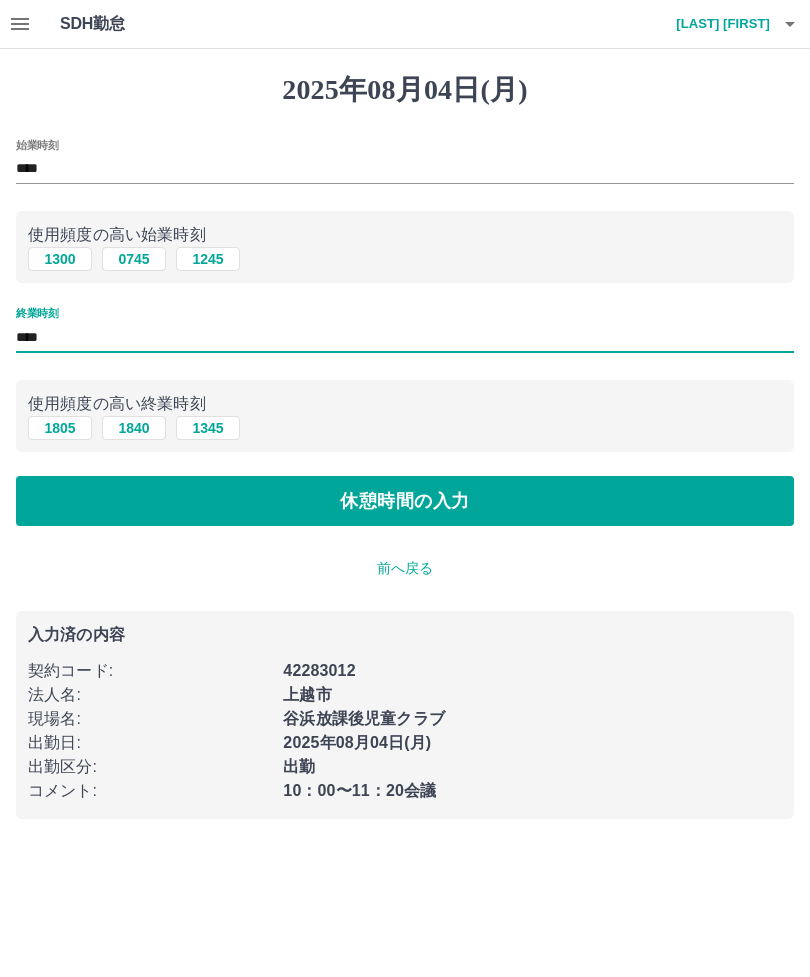 type on "****" 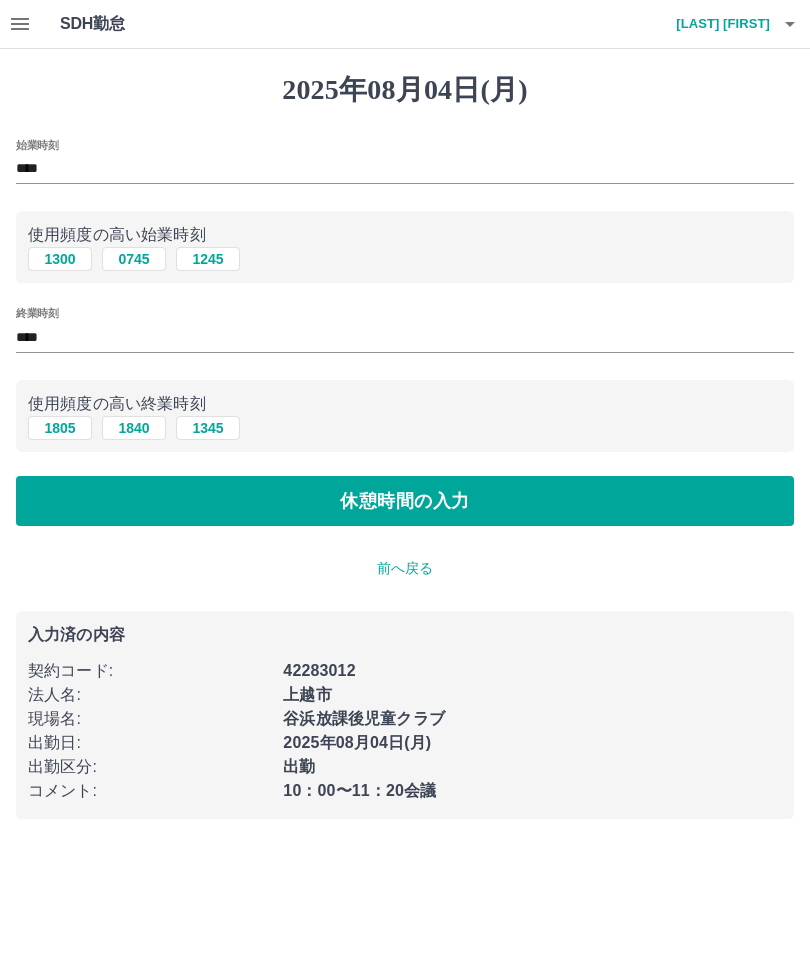 click on "休憩時間の入力" at bounding box center [405, 501] 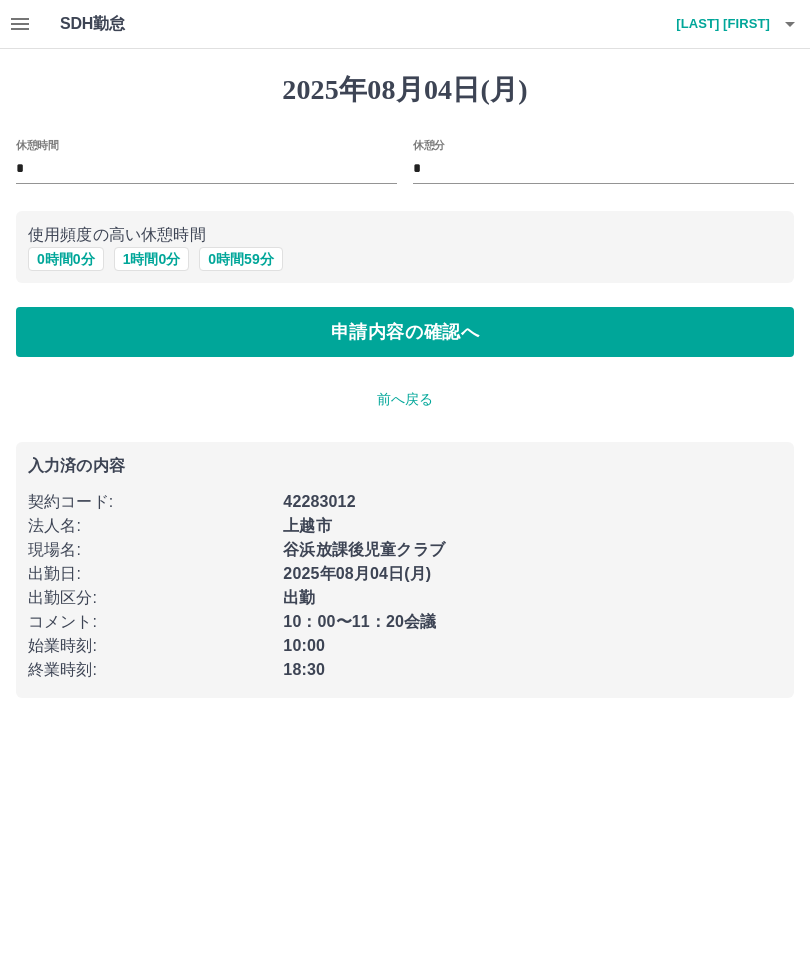 click on "1 時間 0 分" at bounding box center [152, 259] 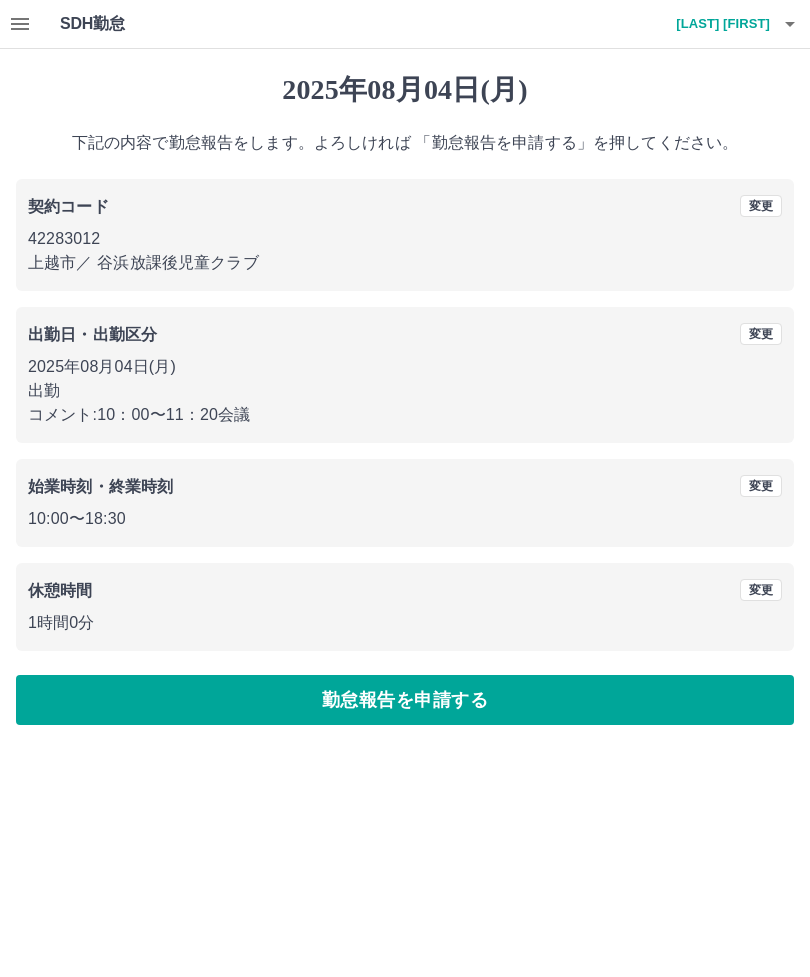 click on "勤怠報告を申請する" at bounding box center [405, 700] 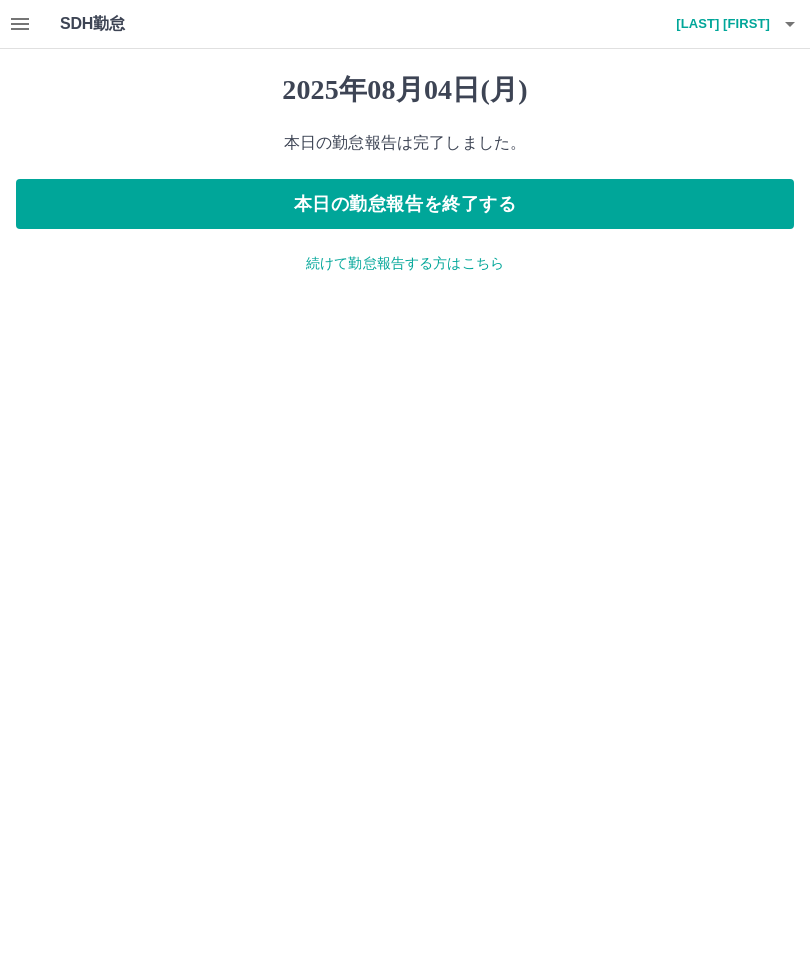 click on "本日の勤怠報告を終了する" at bounding box center (405, 204) 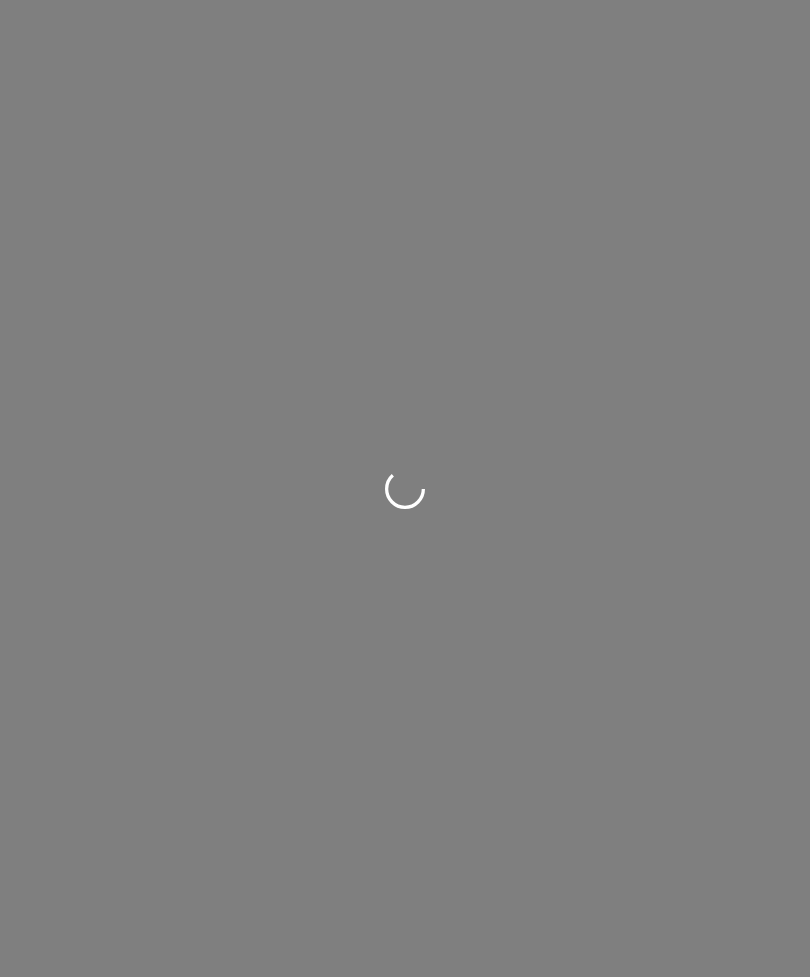 scroll, scrollTop: 0, scrollLeft: 0, axis: both 